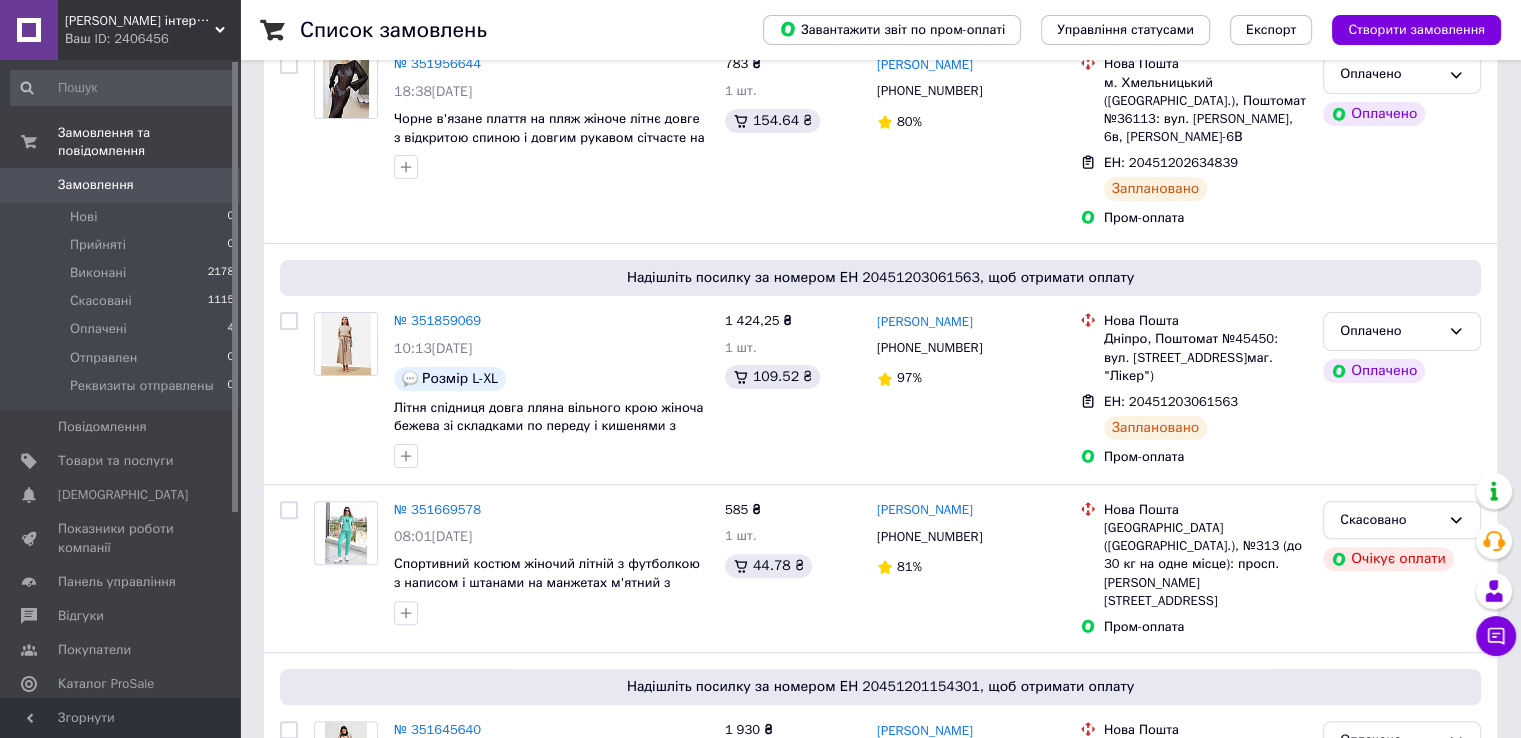 scroll, scrollTop: 500, scrollLeft: 0, axis: vertical 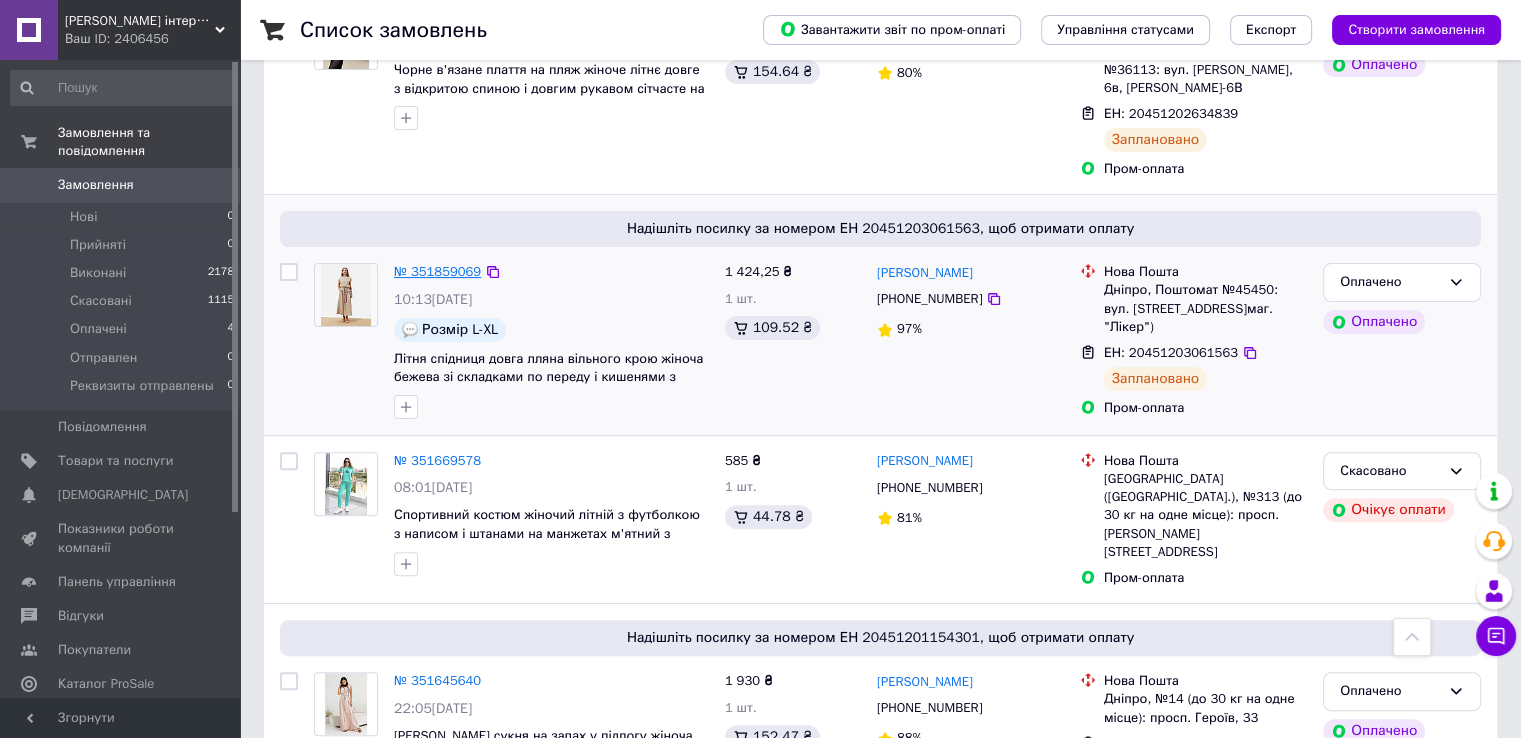 click on "№ 351859069" at bounding box center [437, 271] 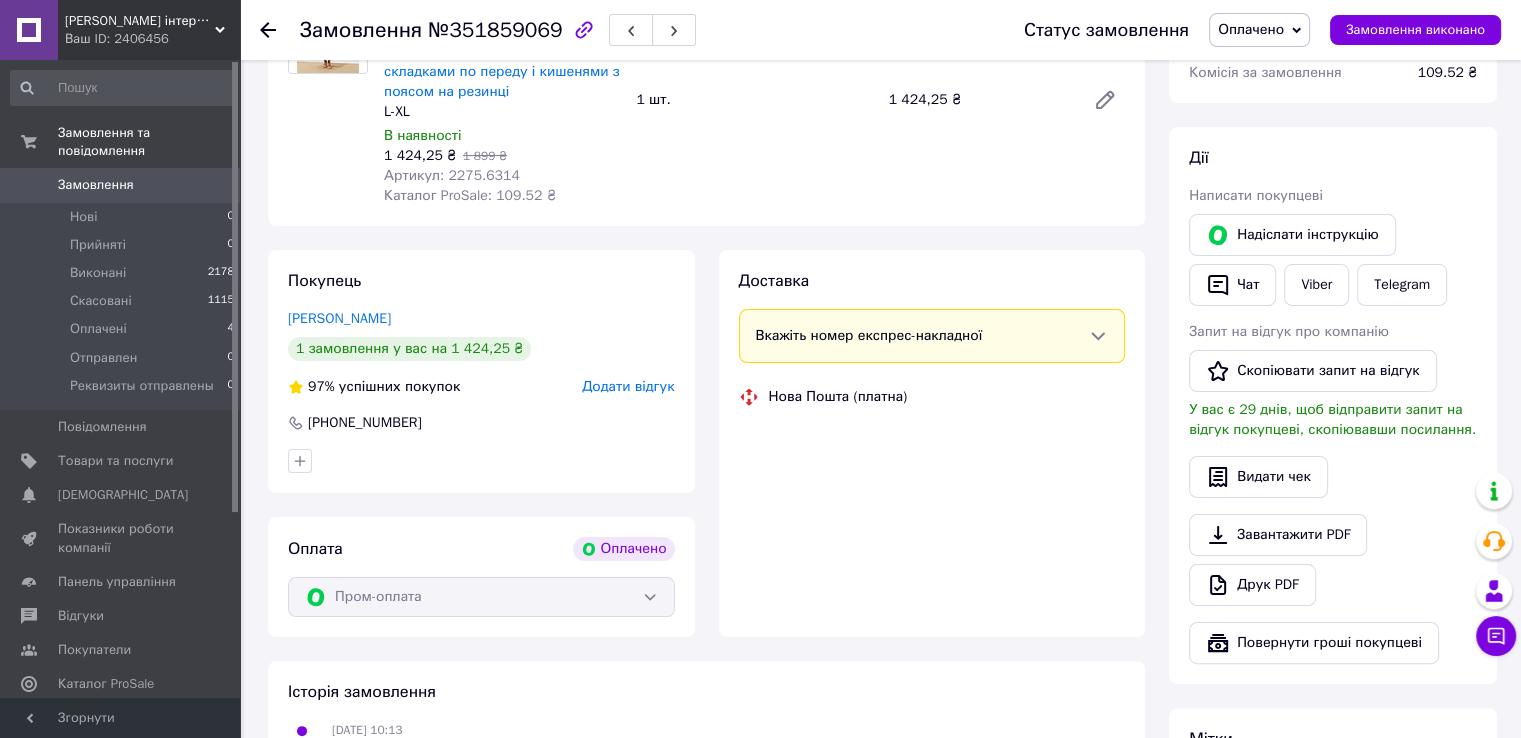 scroll, scrollTop: 300, scrollLeft: 0, axis: vertical 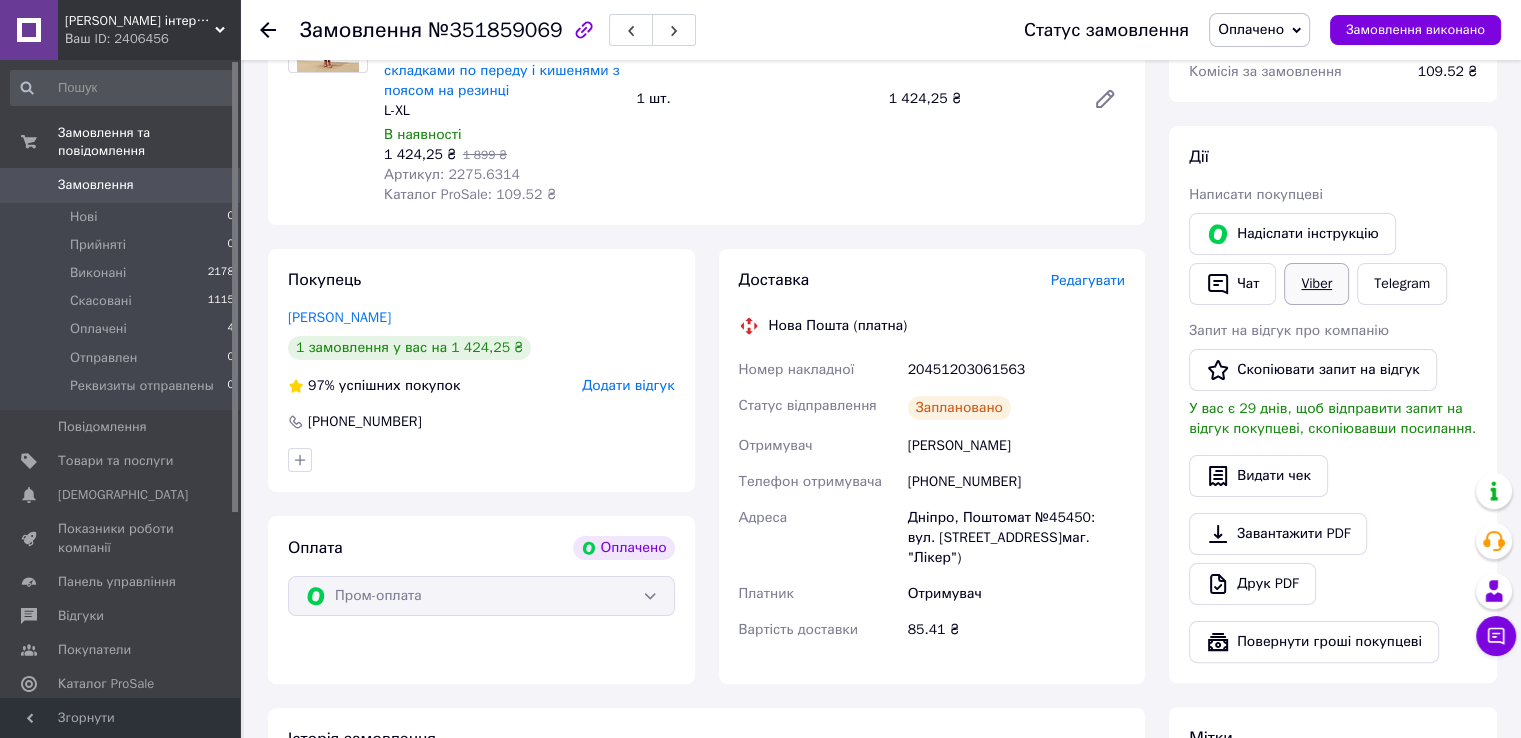 click on "Viber" at bounding box center (1316, 284) 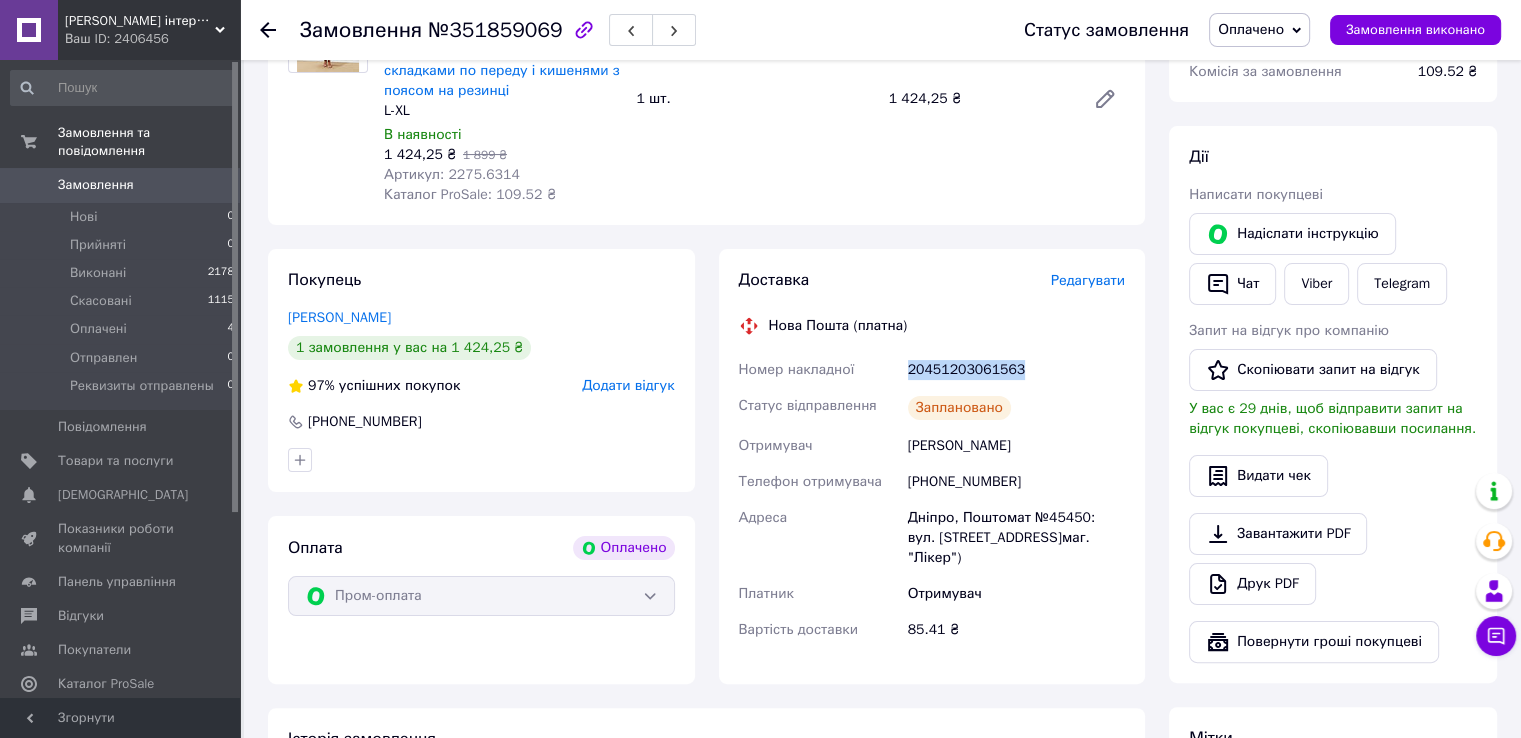 drag, startPoint x: 906, startPoint y: 372, endPoint x: 1020, endPoint y: 368, distance: 114.07015 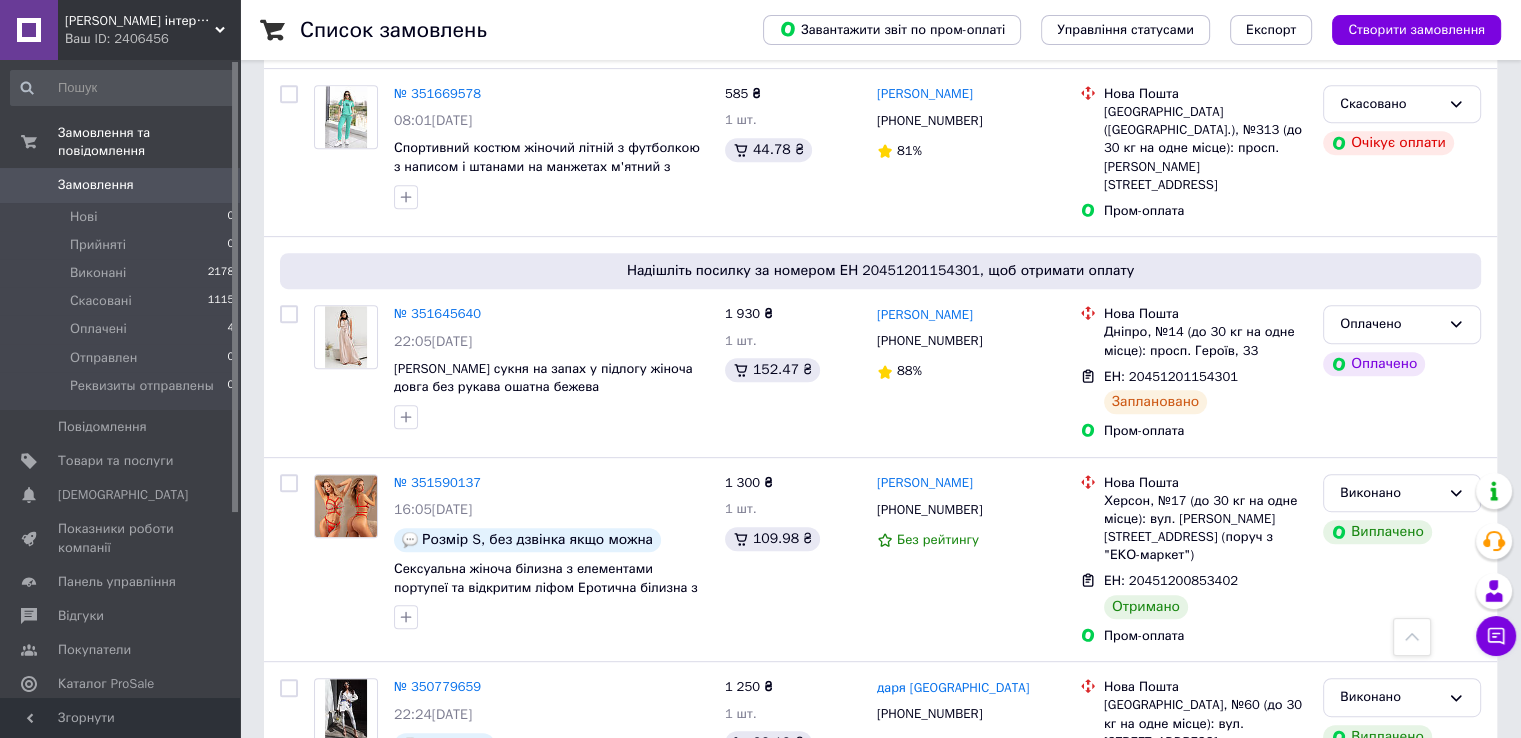 scroll, scrollTop: 900, scrollLeft: 0, axis: vertical 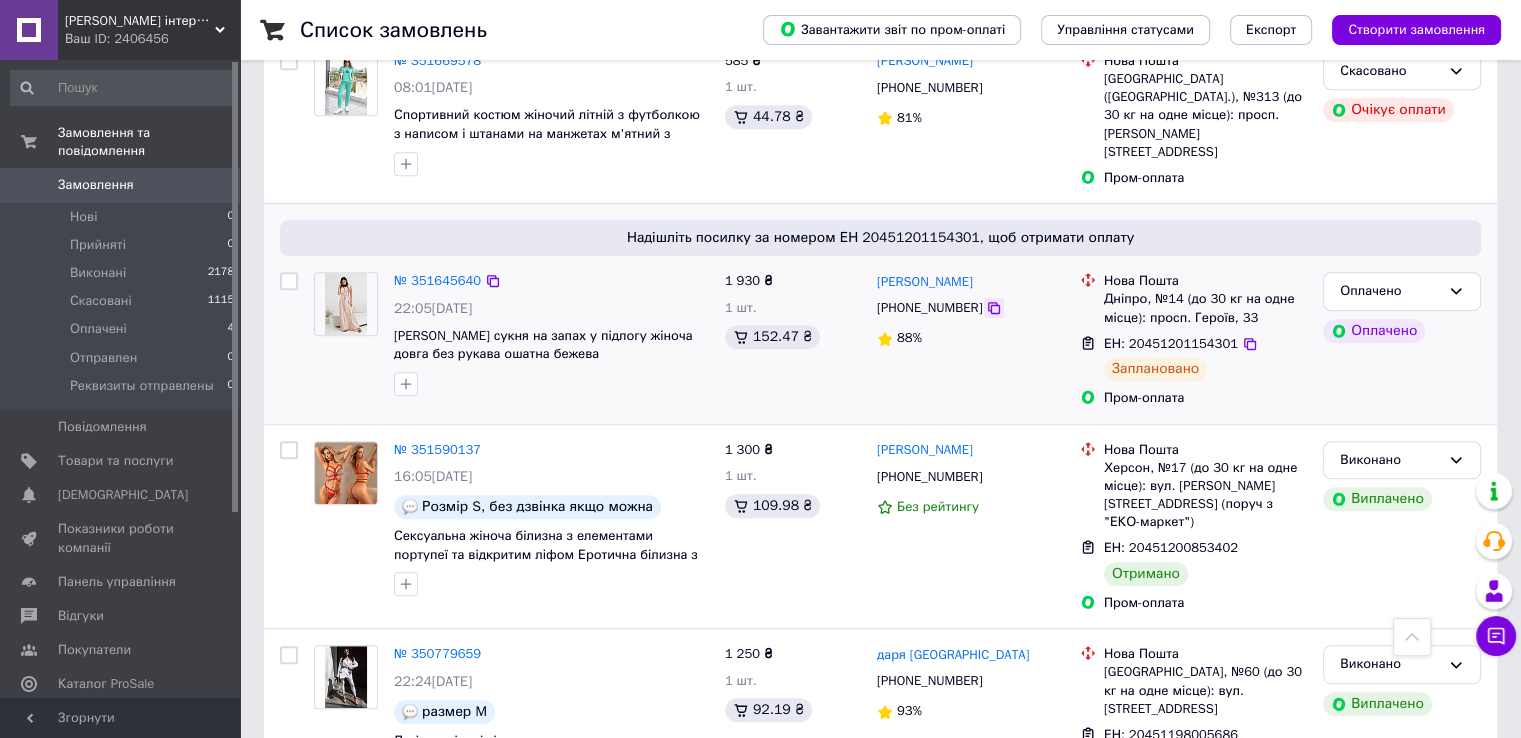 click 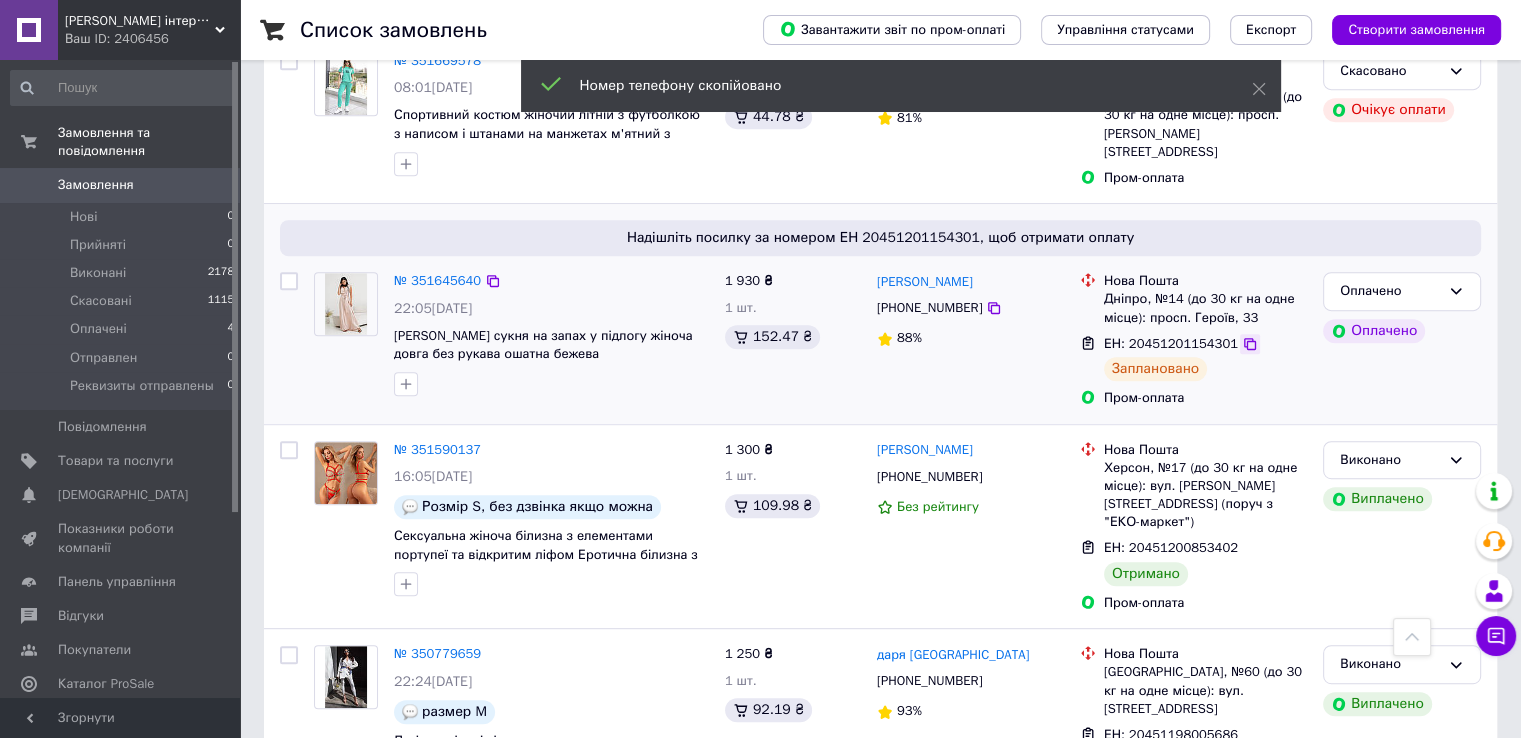 click 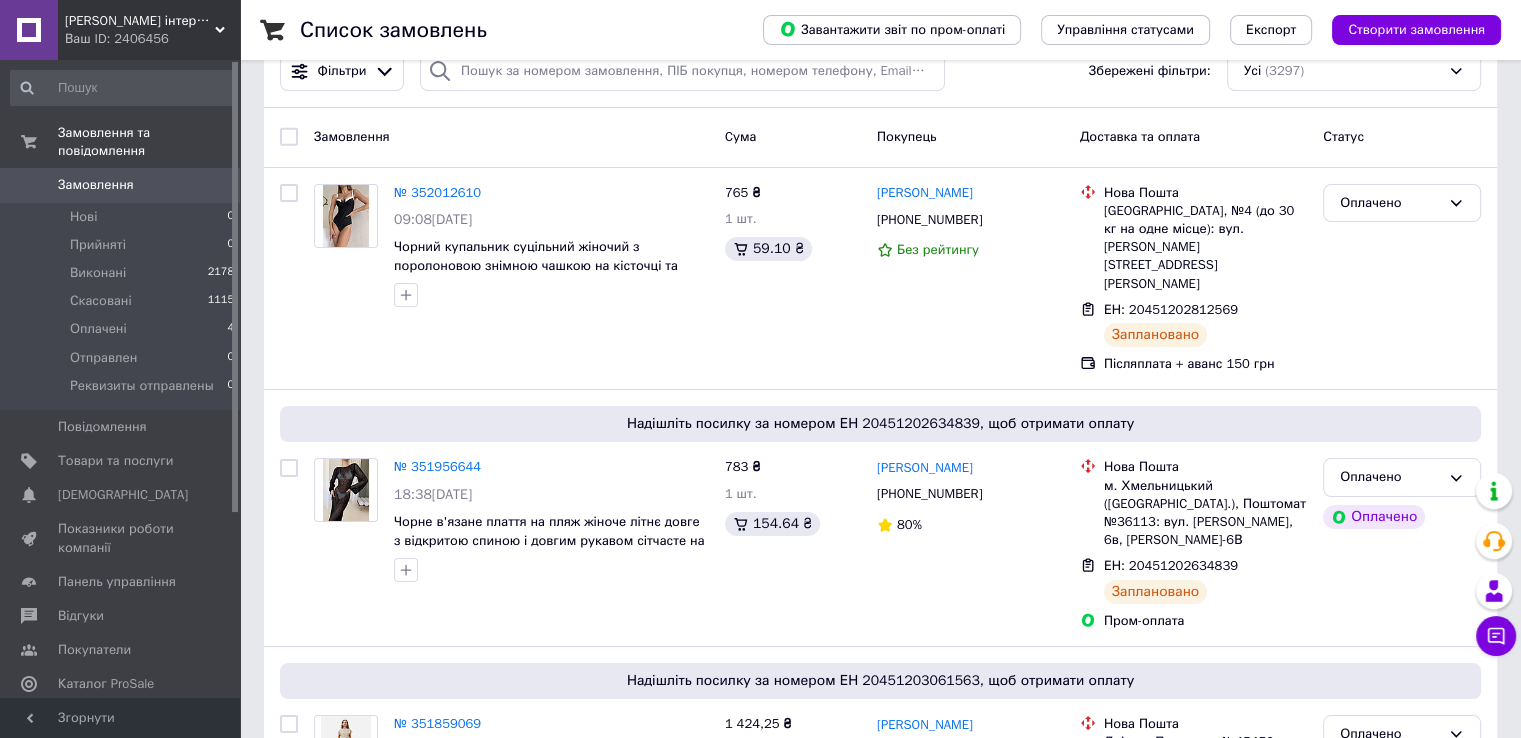 scroll, scrollTop: 0, scrollLeft: 0, axis: both 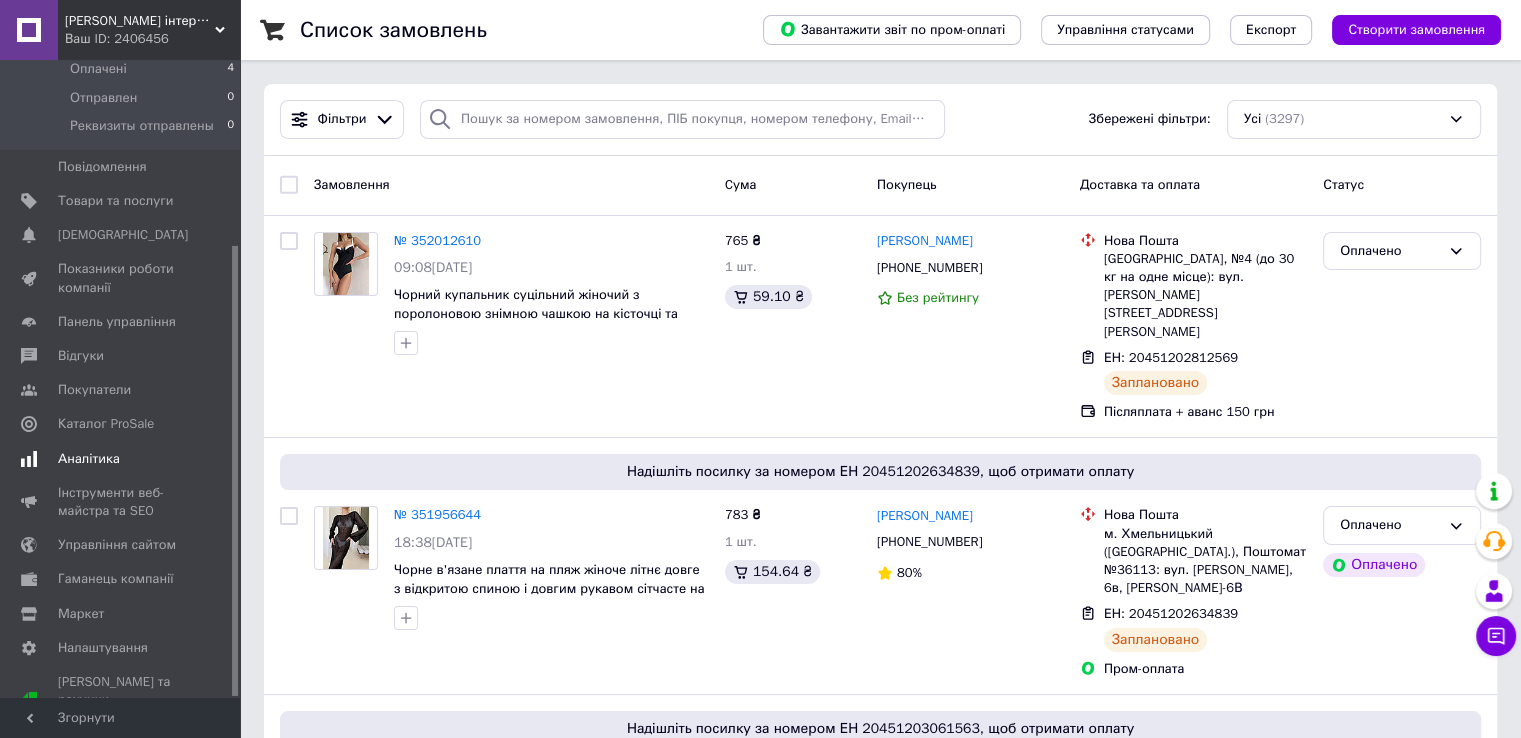 click on "Аналітика" at bounding box center [89, 459] 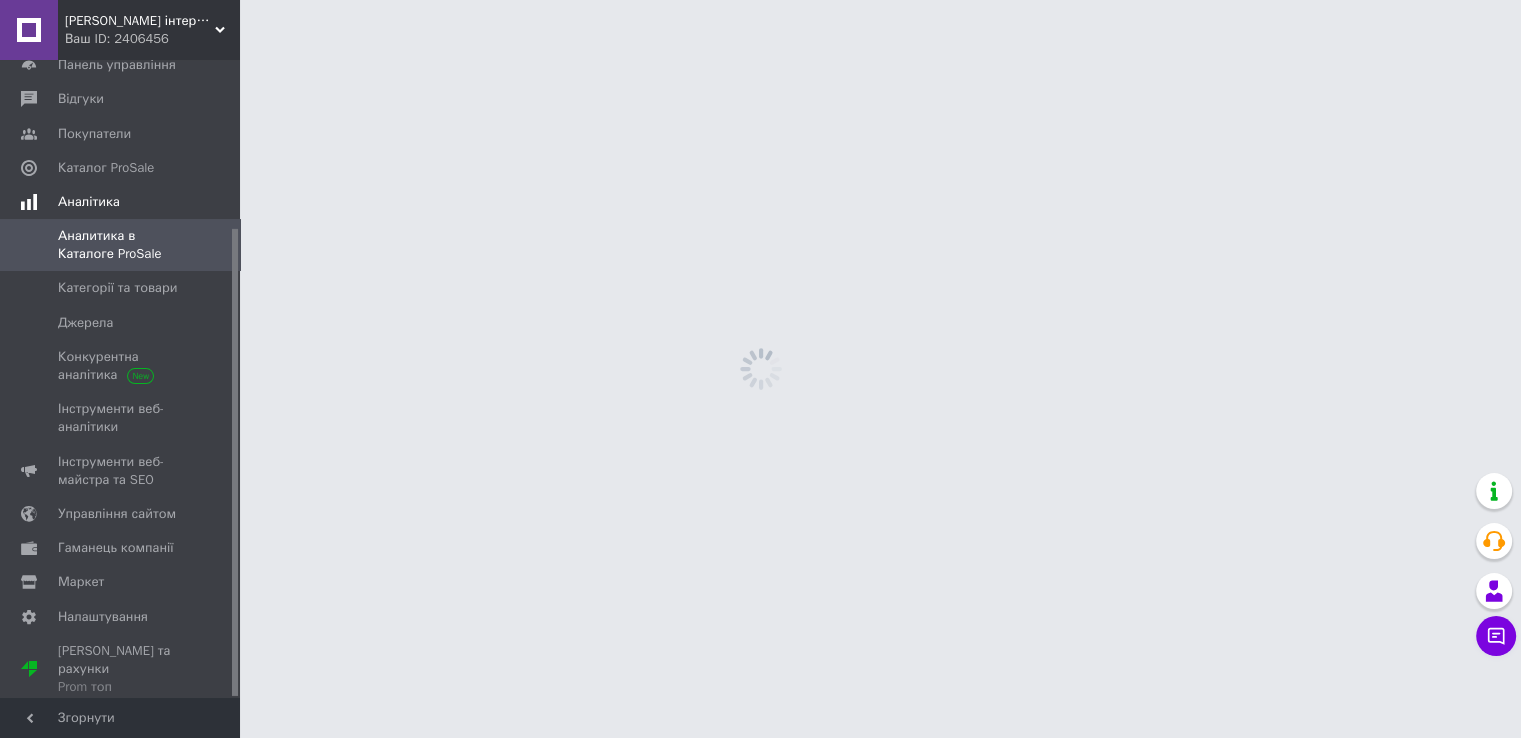 scroll, scrollTop: 228, scrollLeft: 0, axis: vertical 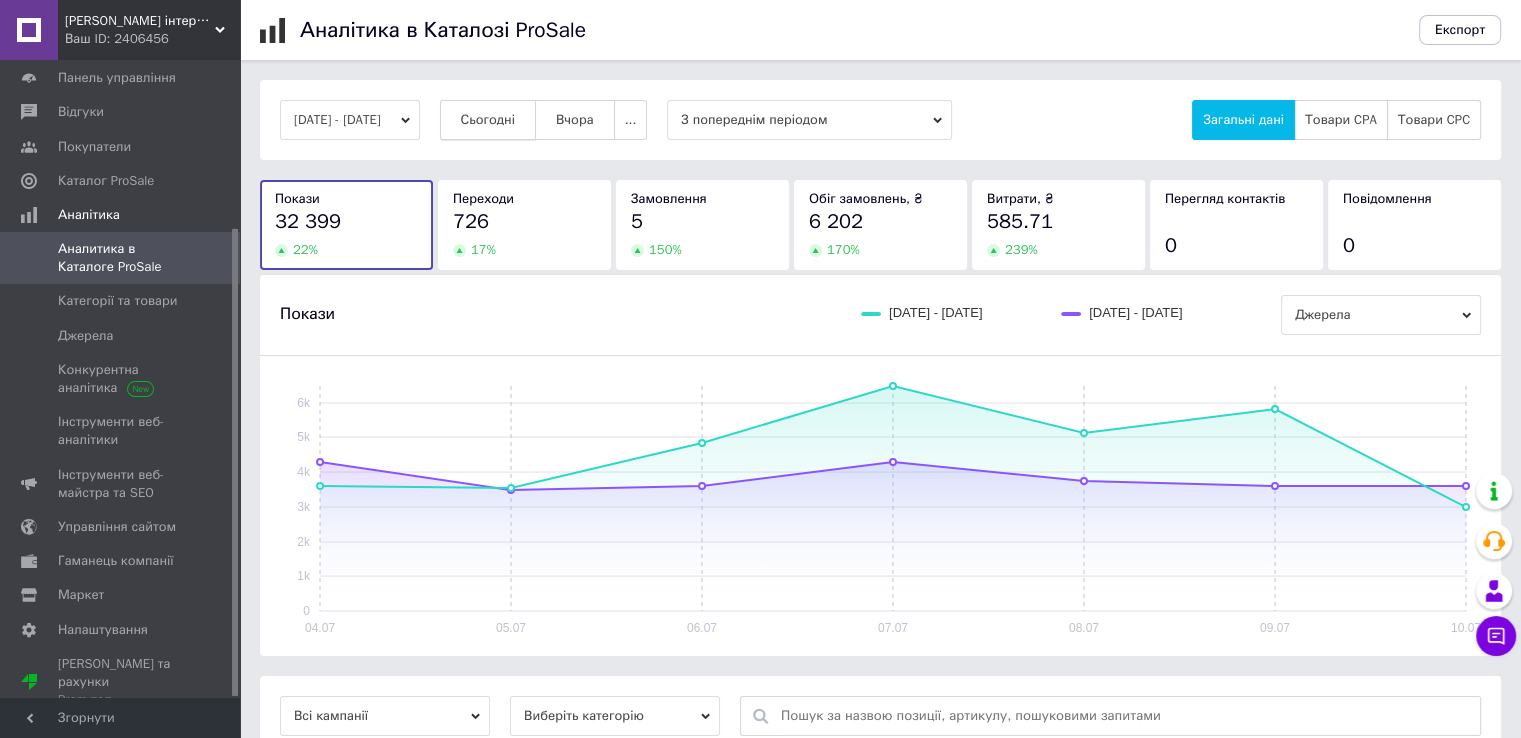 click on "Сьогодні" at bounding box center [488, 120] 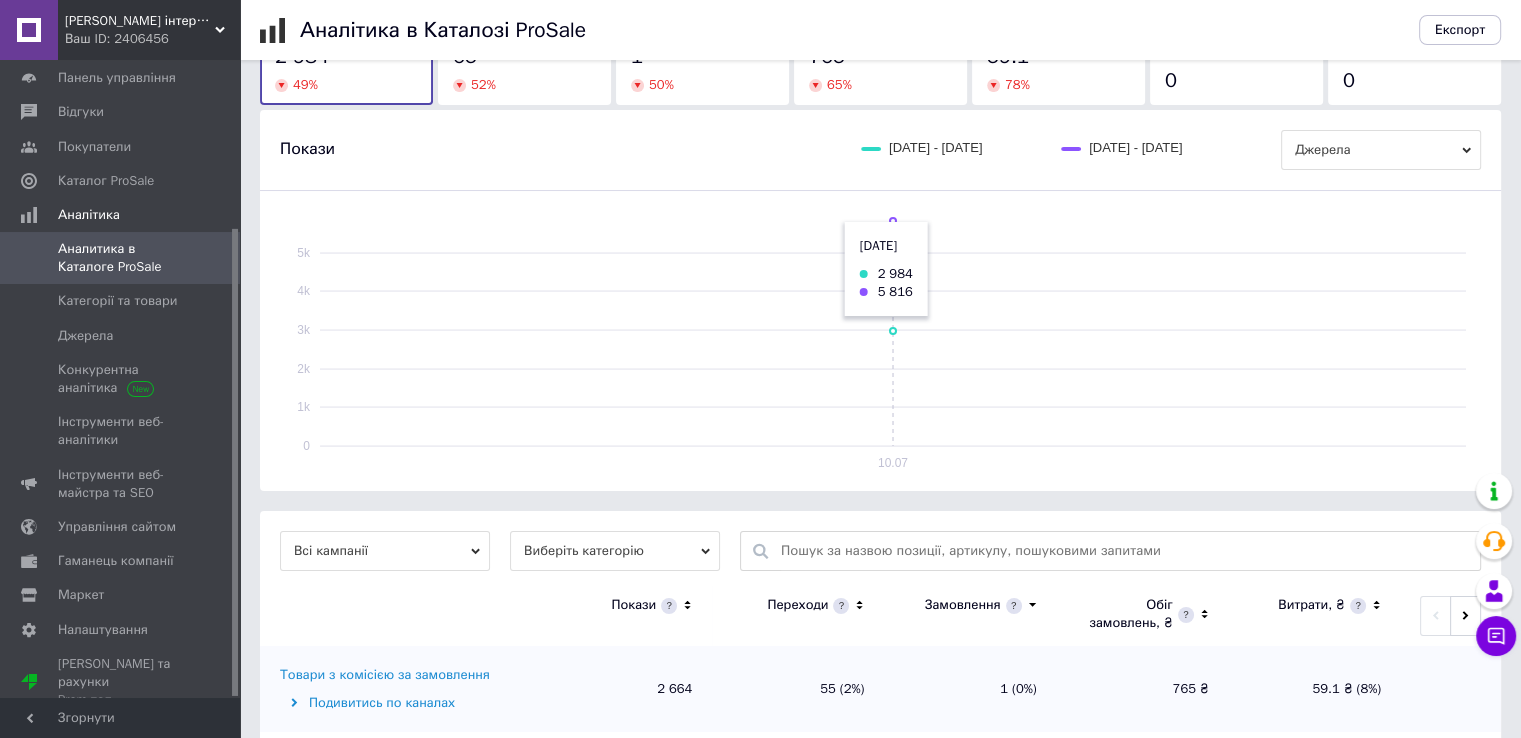 scroll, scrollTop: 500, scrollLeft: 0, axis: vertical 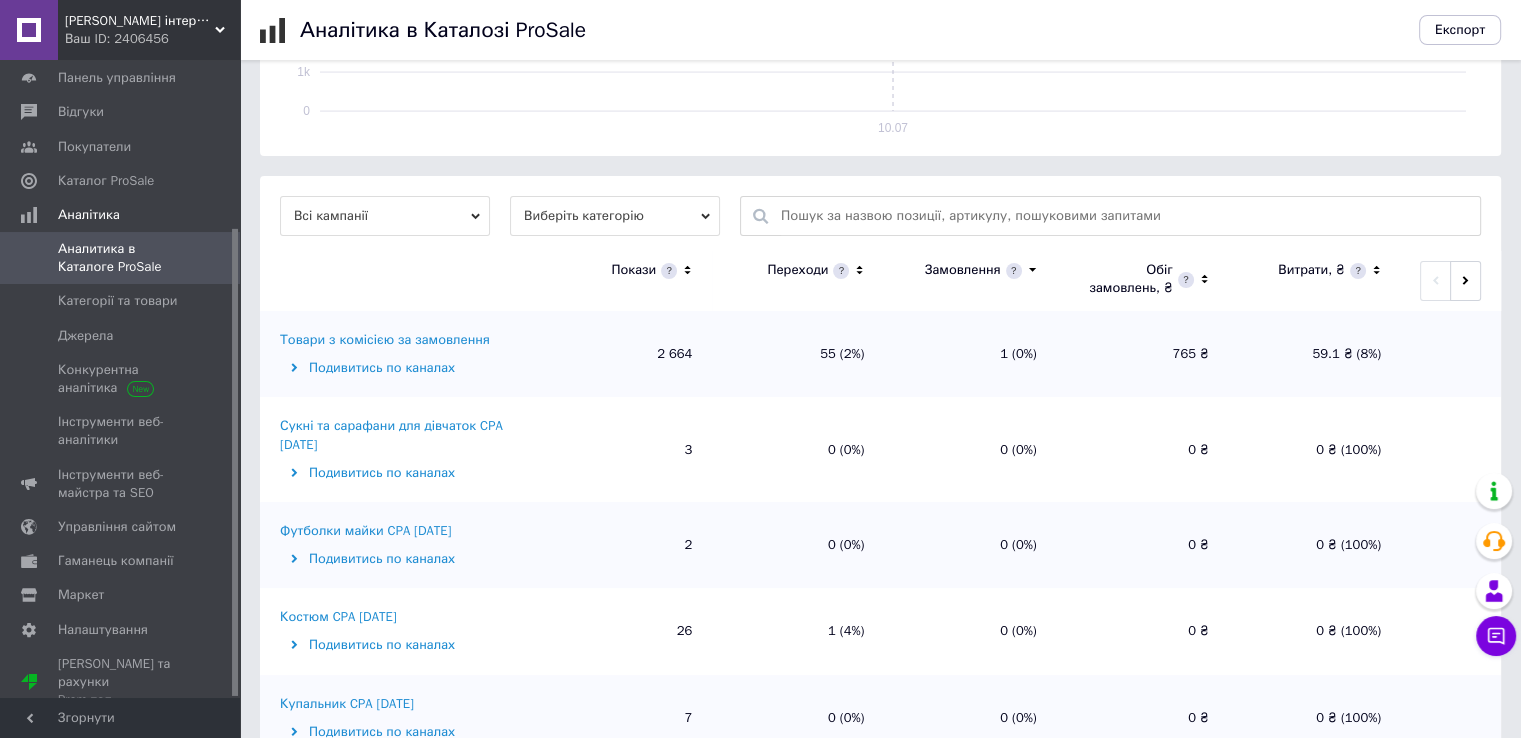 click 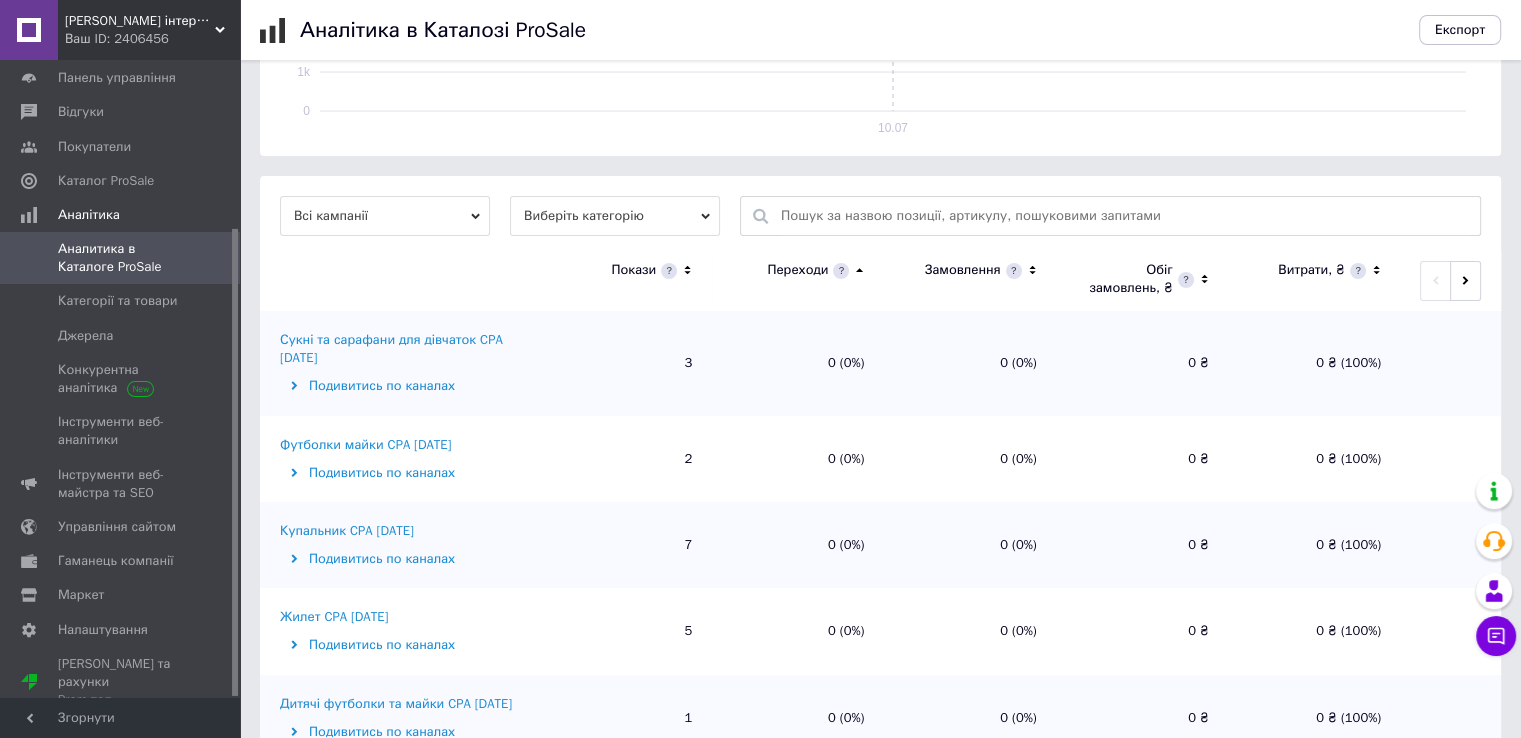 click 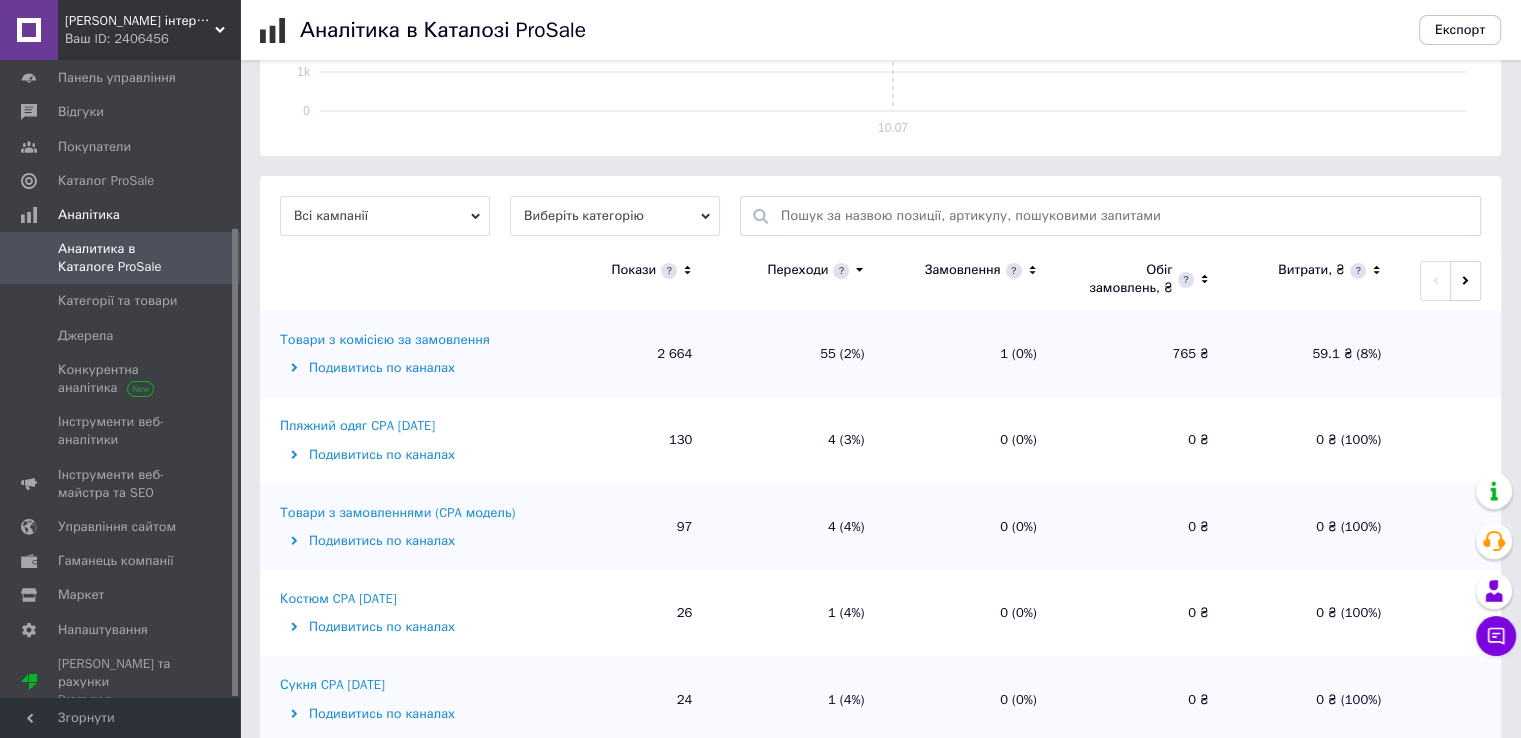 click on "Товари з комісією за замовлення" at bounding box center [385, 340] 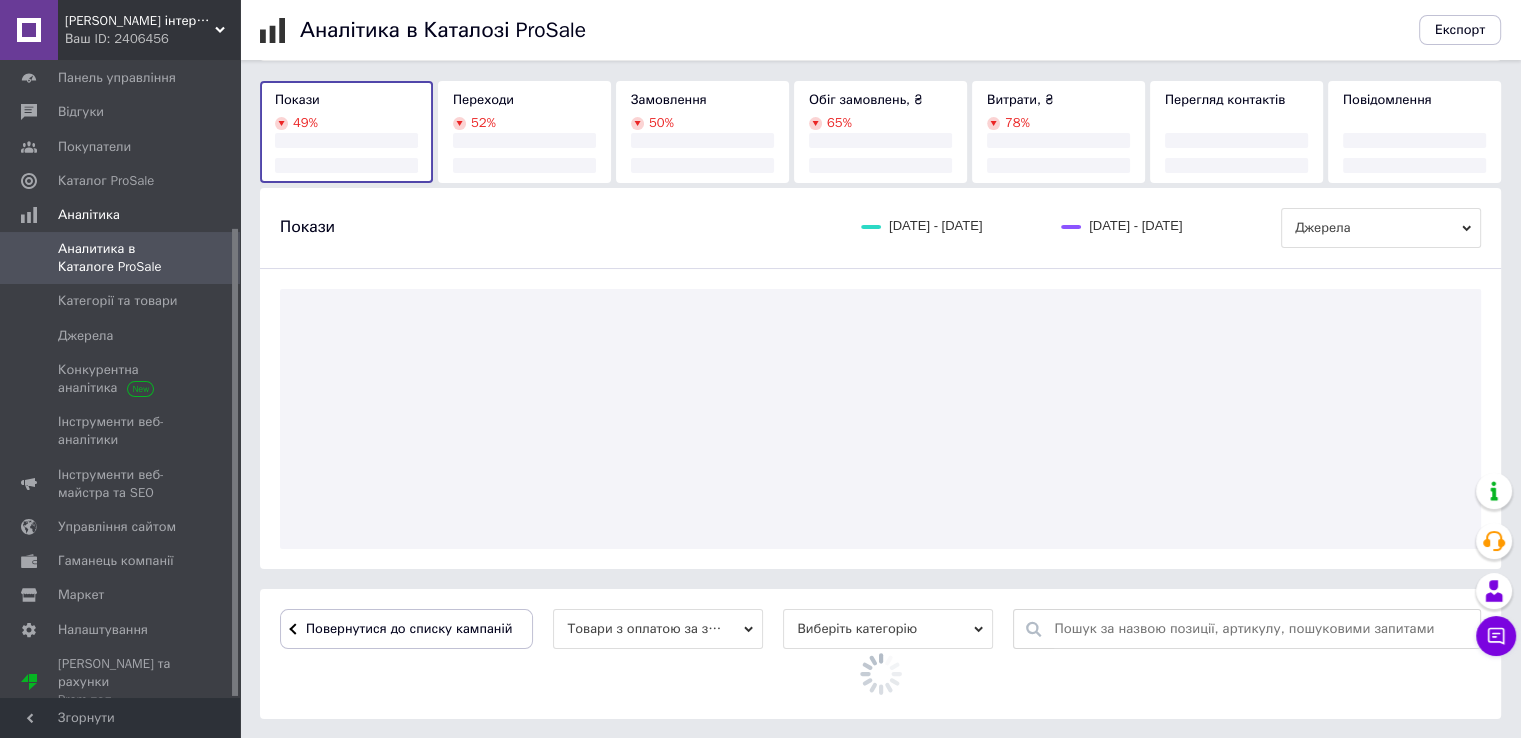 scroll, scrollTop: 500, scrollLeft: 0, axis: vertical 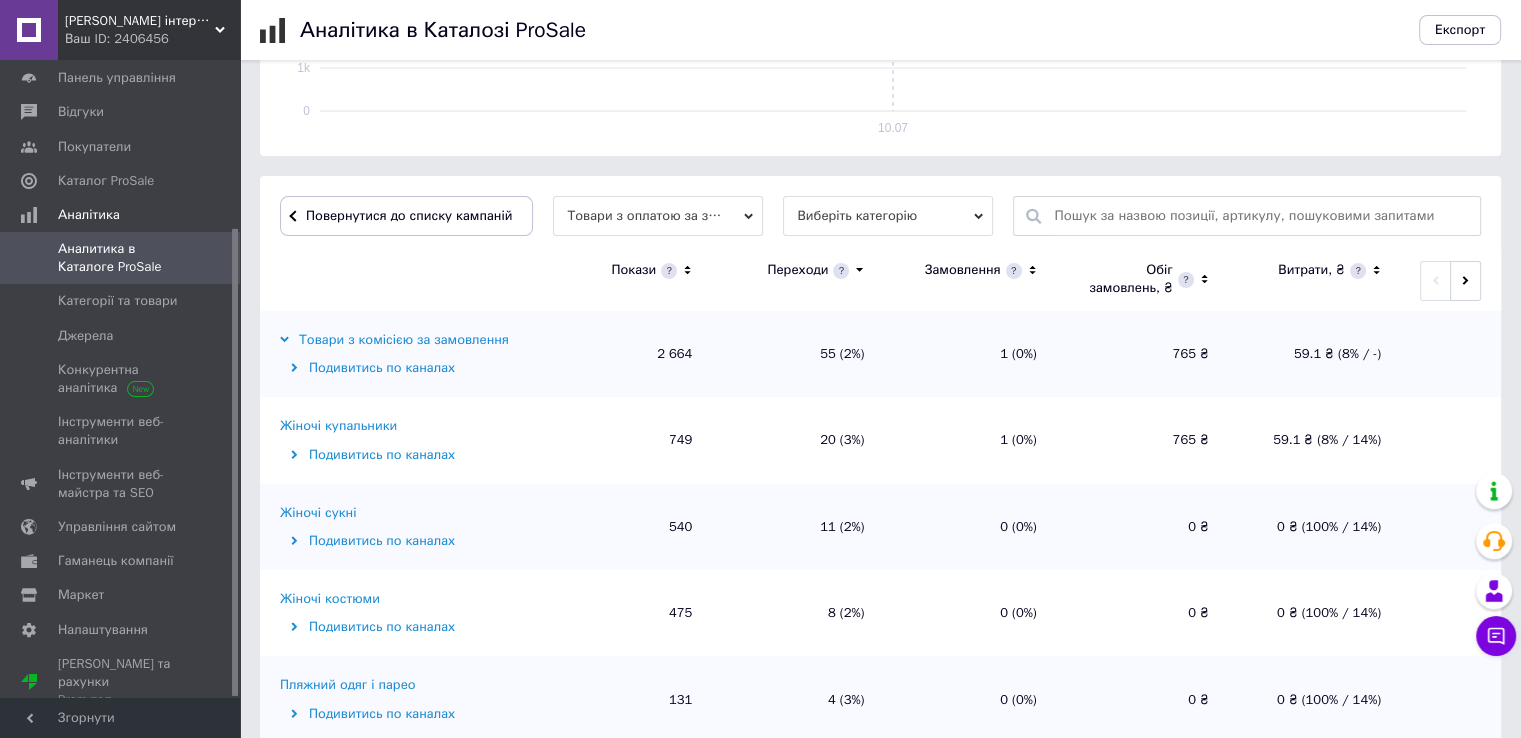 click on "Жіночі купальники" at bounding box center [338, 426] 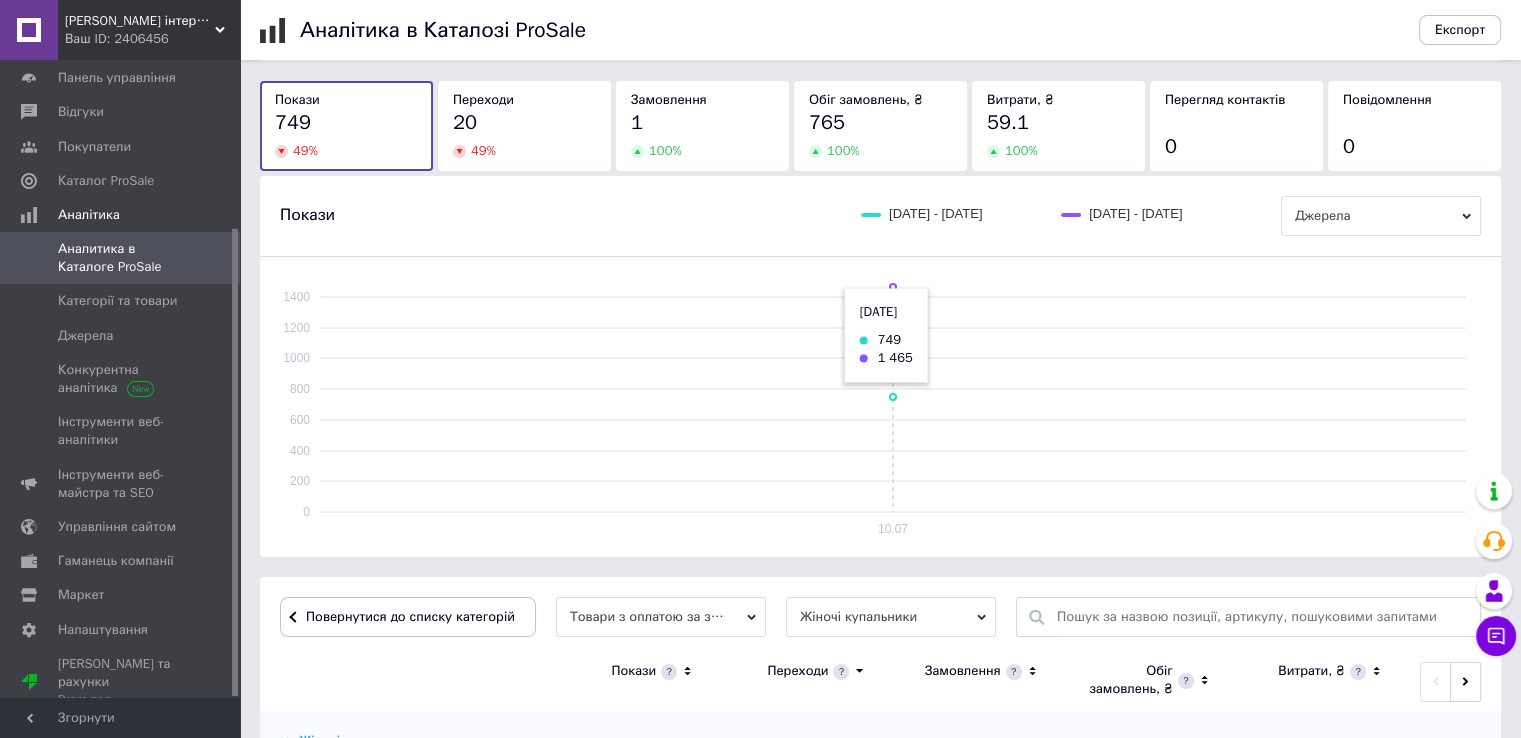 scroll, scrollTop: 500, scrollLeft: 0, axis: vertical 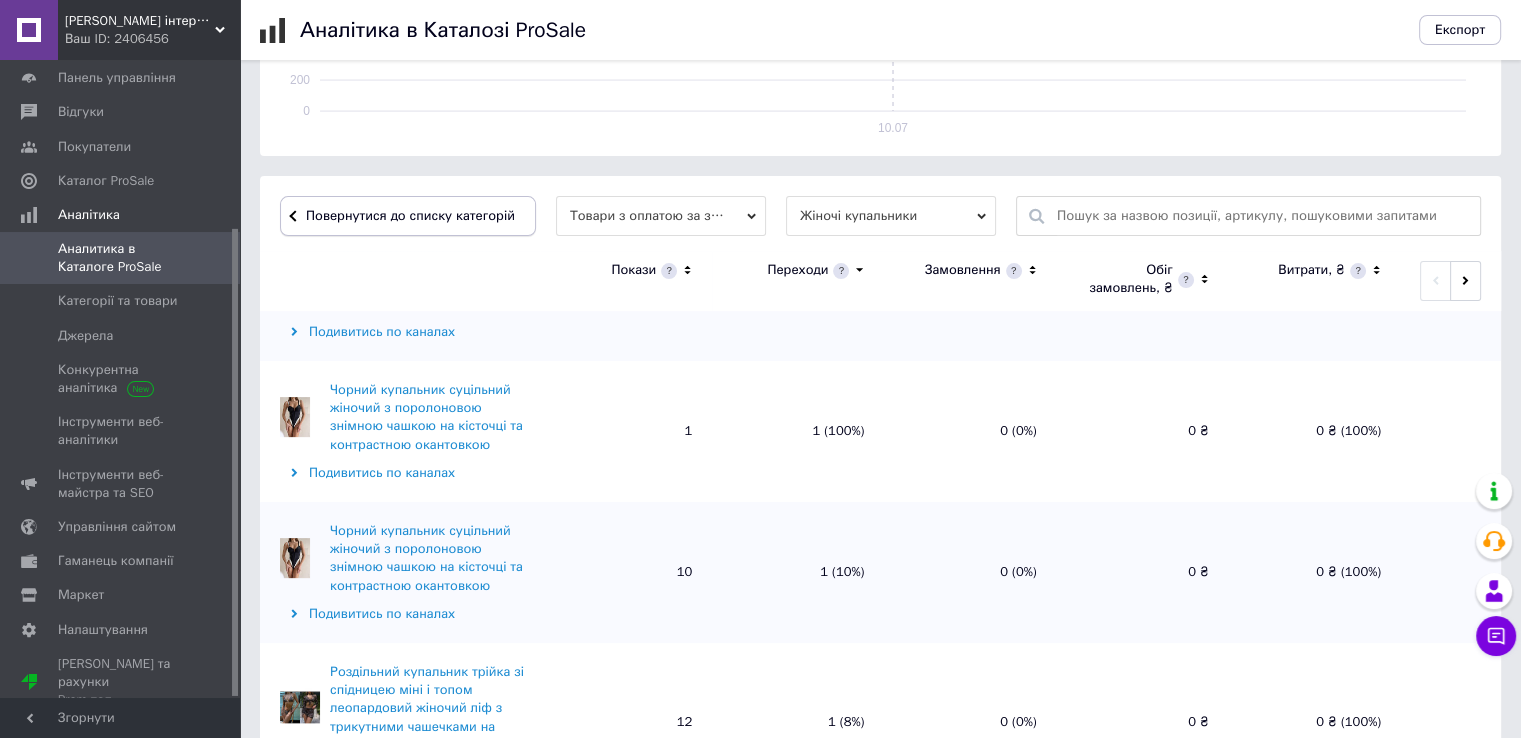 click on "Повернутися до списку категорій" at bounding box center [408, 216] 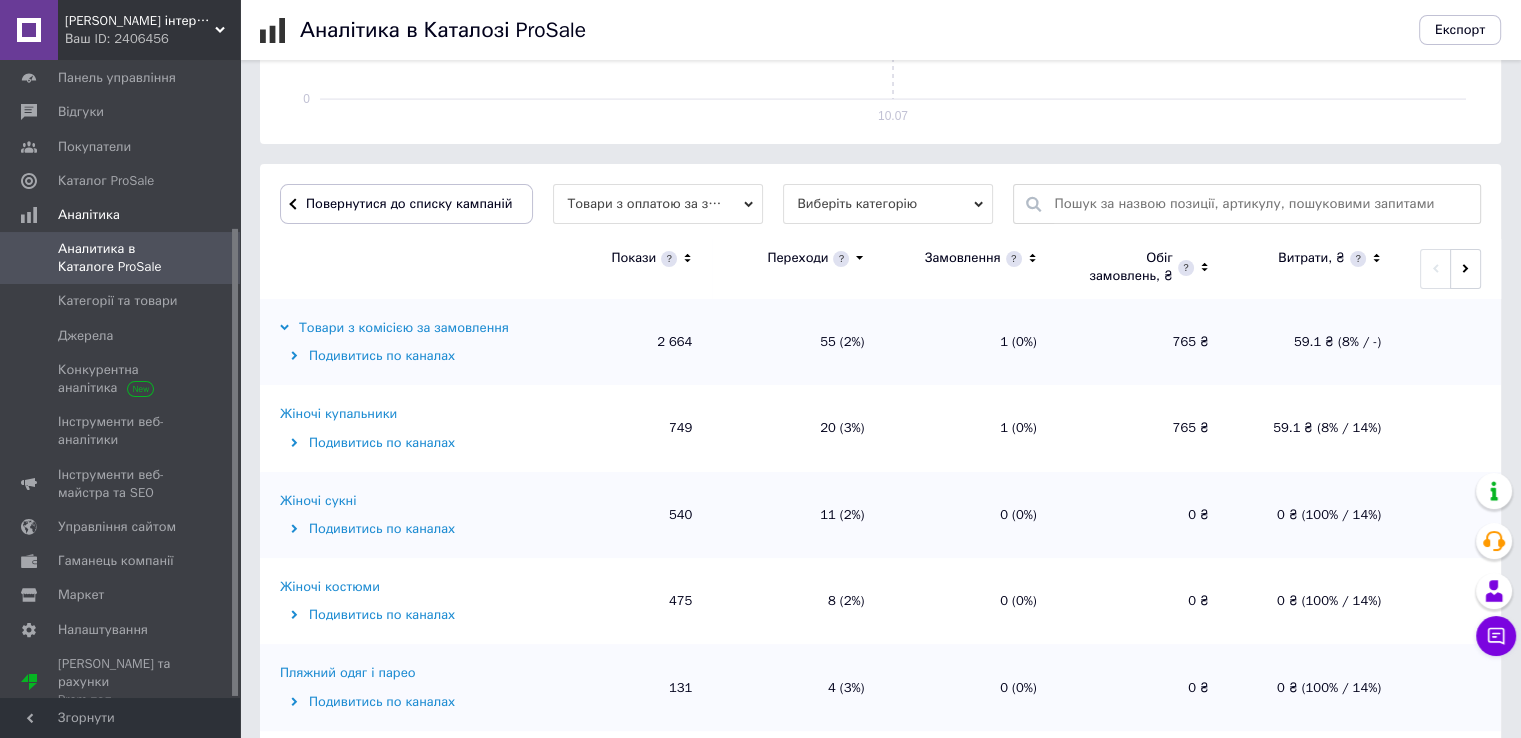 scroll, scrollTop: 500, scrollLeft: 0, axis: vertical 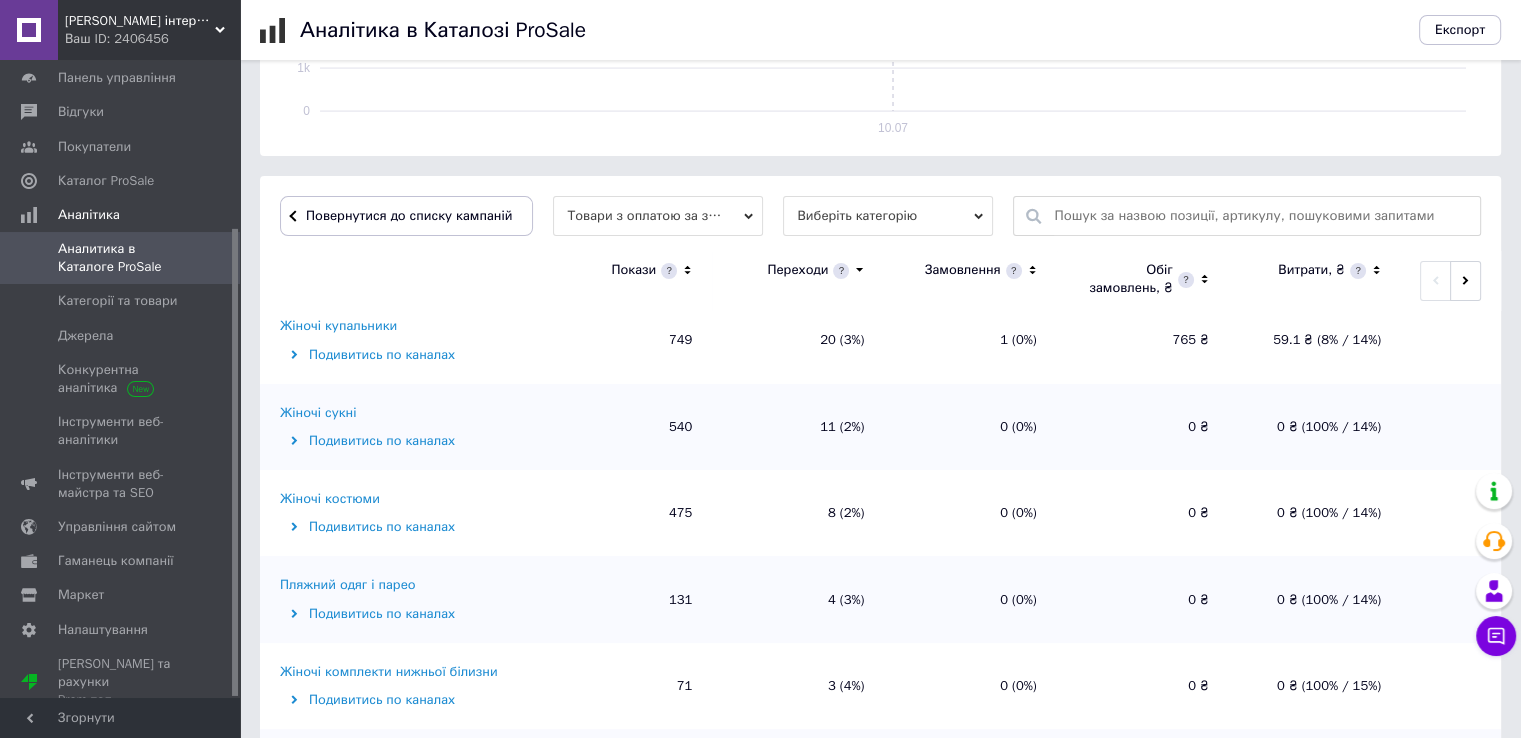 click on "Жіночі сукні" at bounding box center (318, 413) 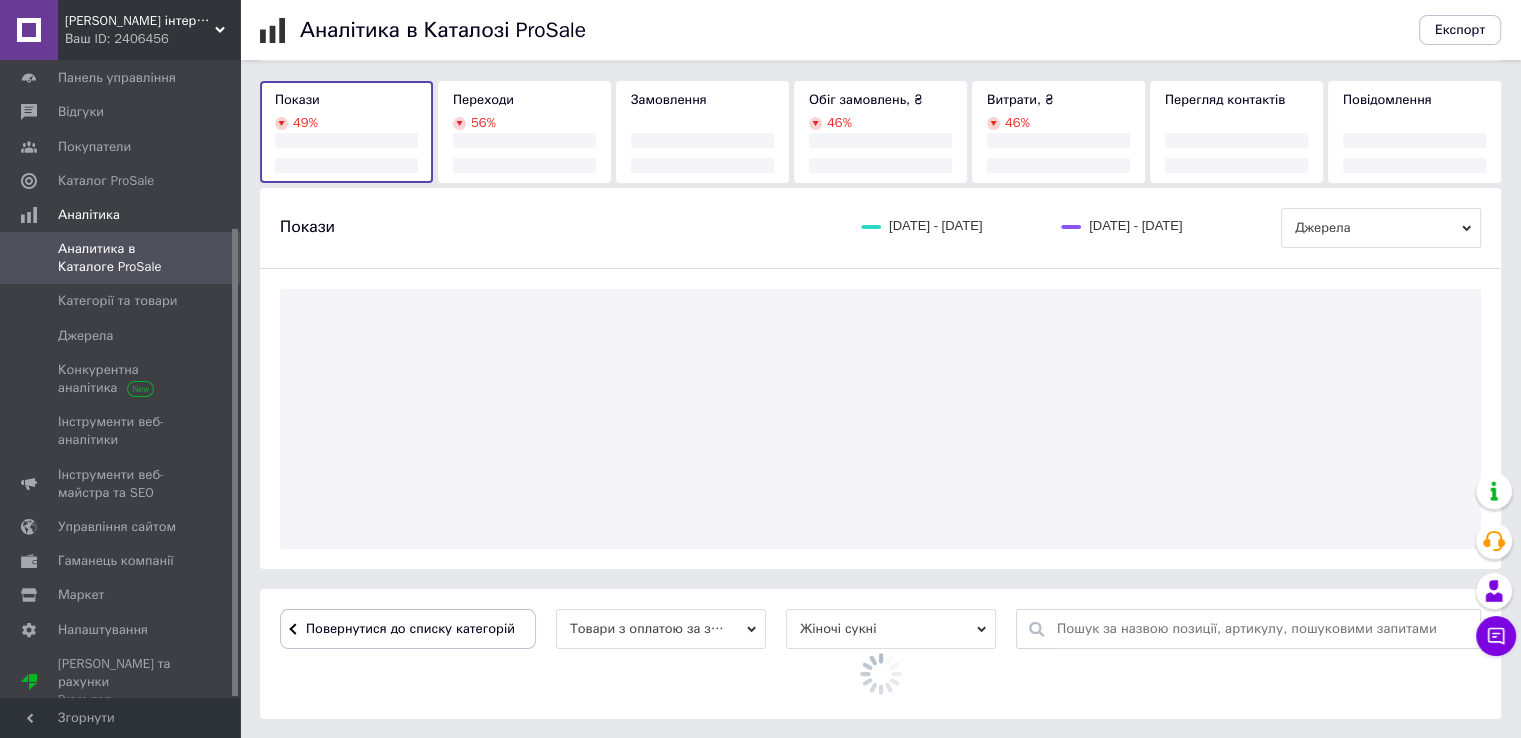 scroll, scrollTop: 500, scrollLeft: 0, axis: vertical 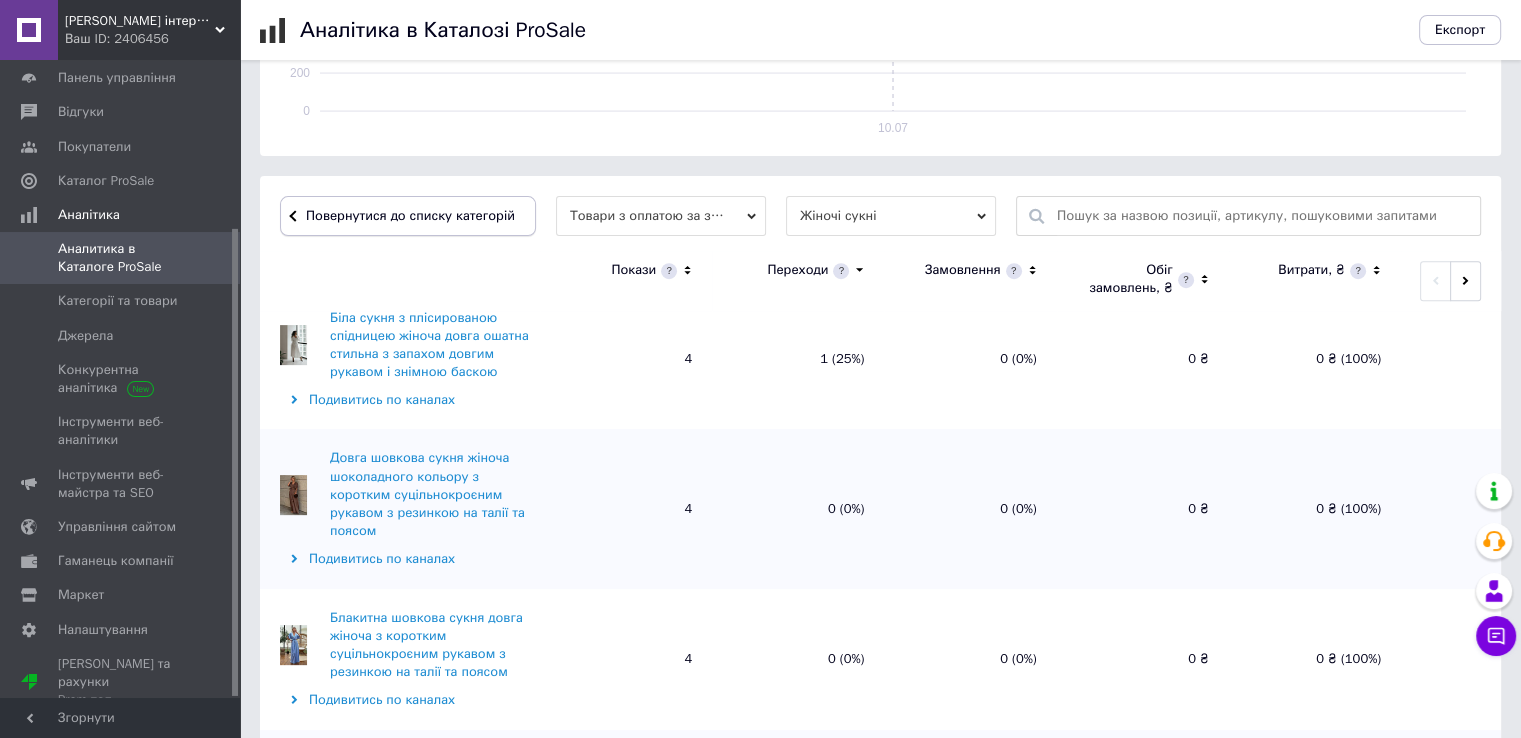 click on "Повернутися до списку категорій" at bounding box center [408, 216] 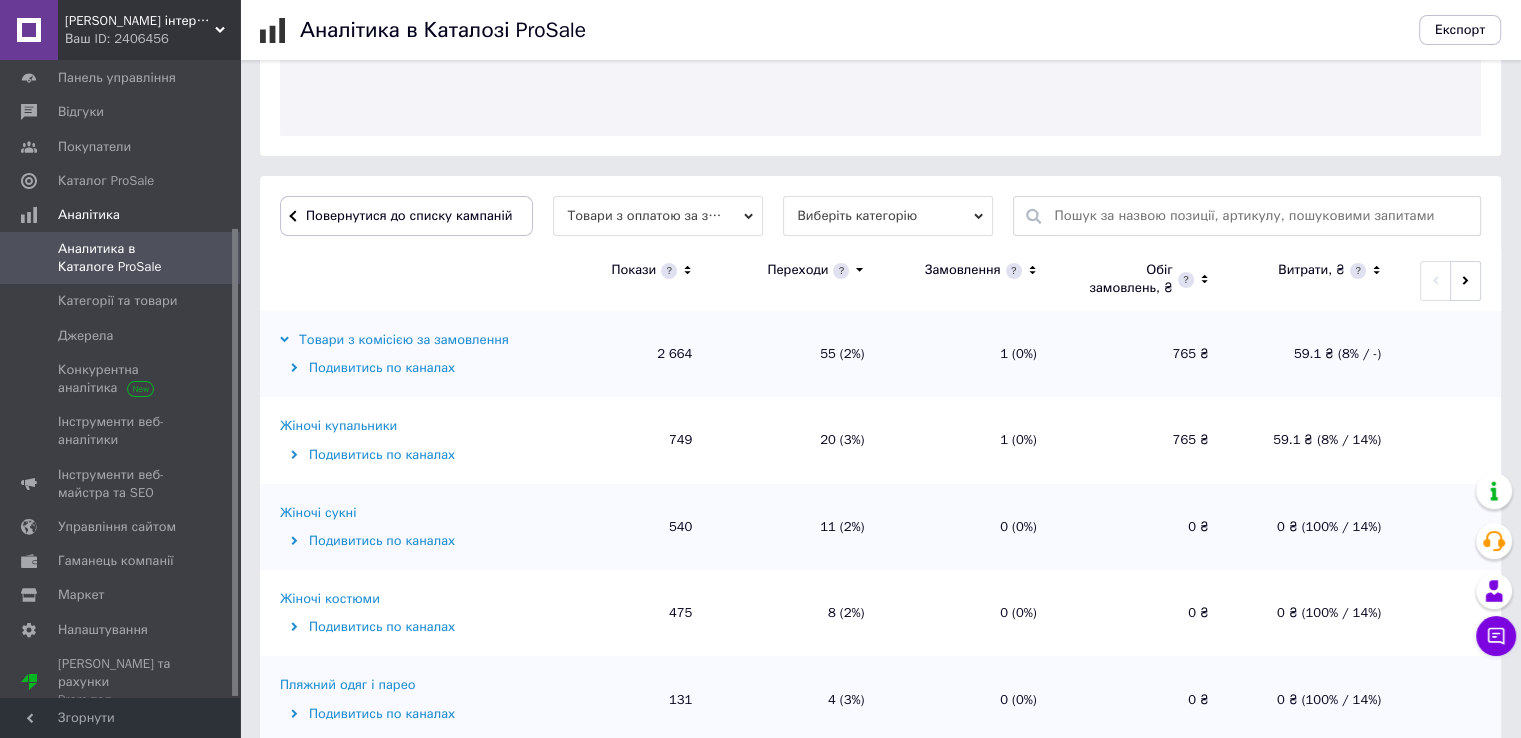 scroll, scrollTop: 500, scrollLeft: 0, axis: vertical 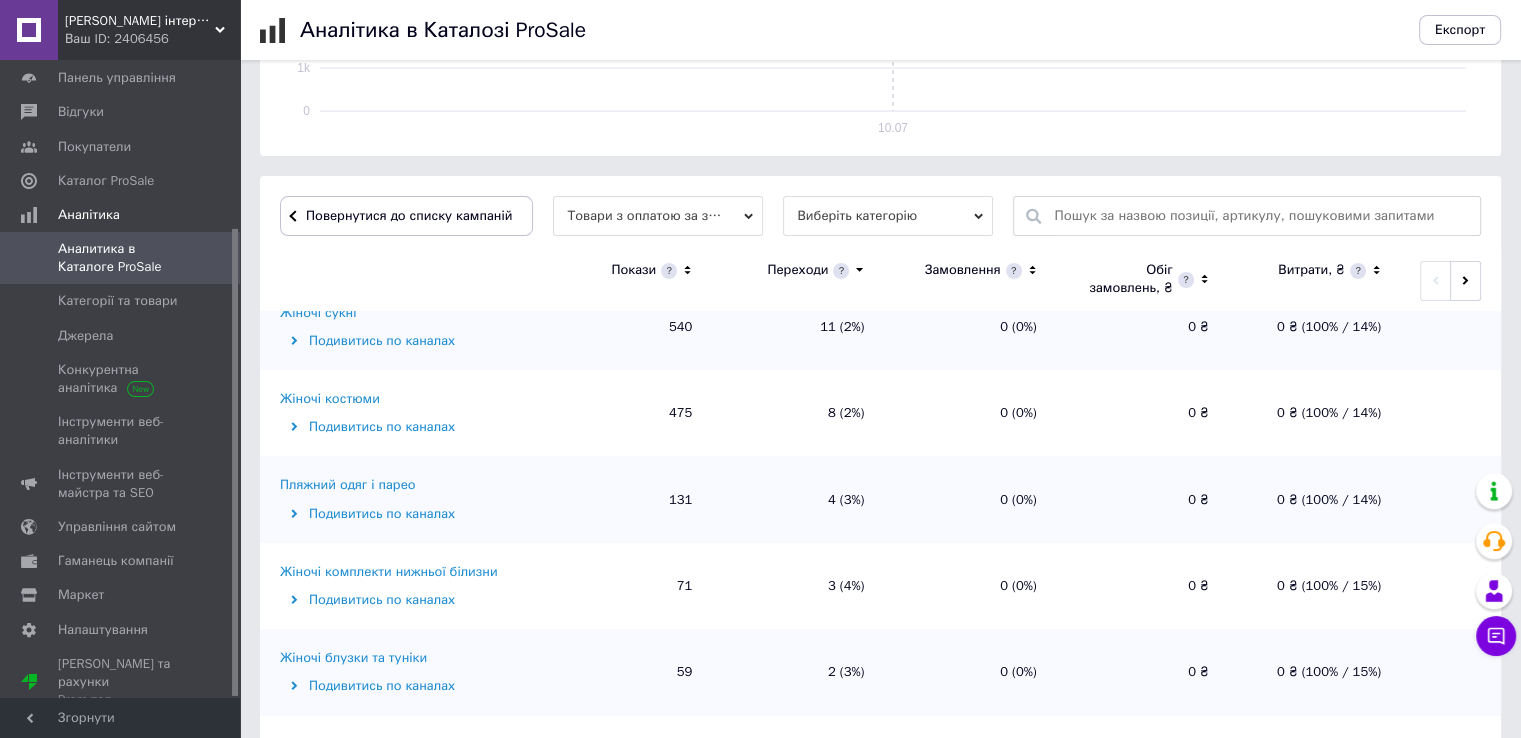 click on "Жіночі костюми" at bounding box center (330, 399) 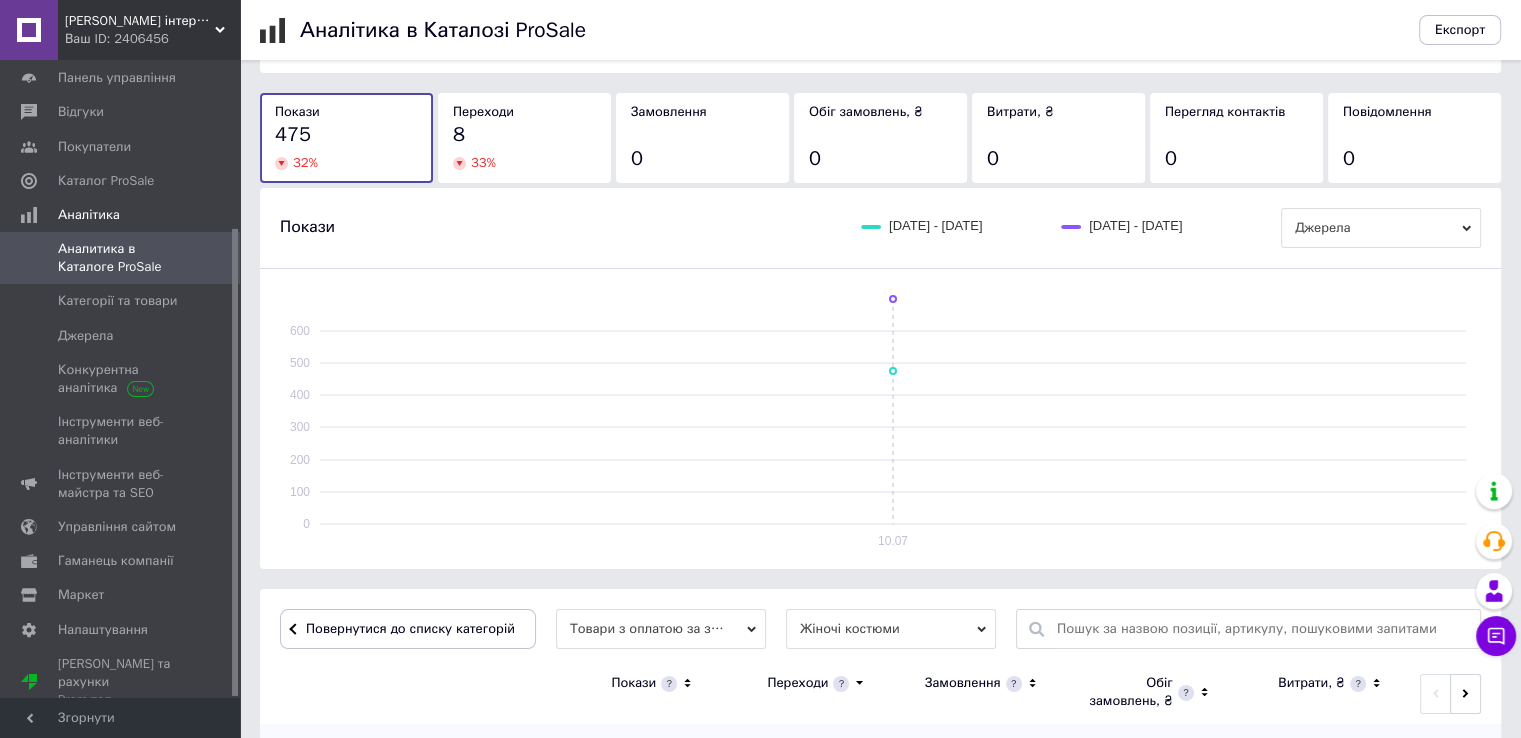 scroll, scrollTop: 500, scrollLeft: 0, axis: vertical 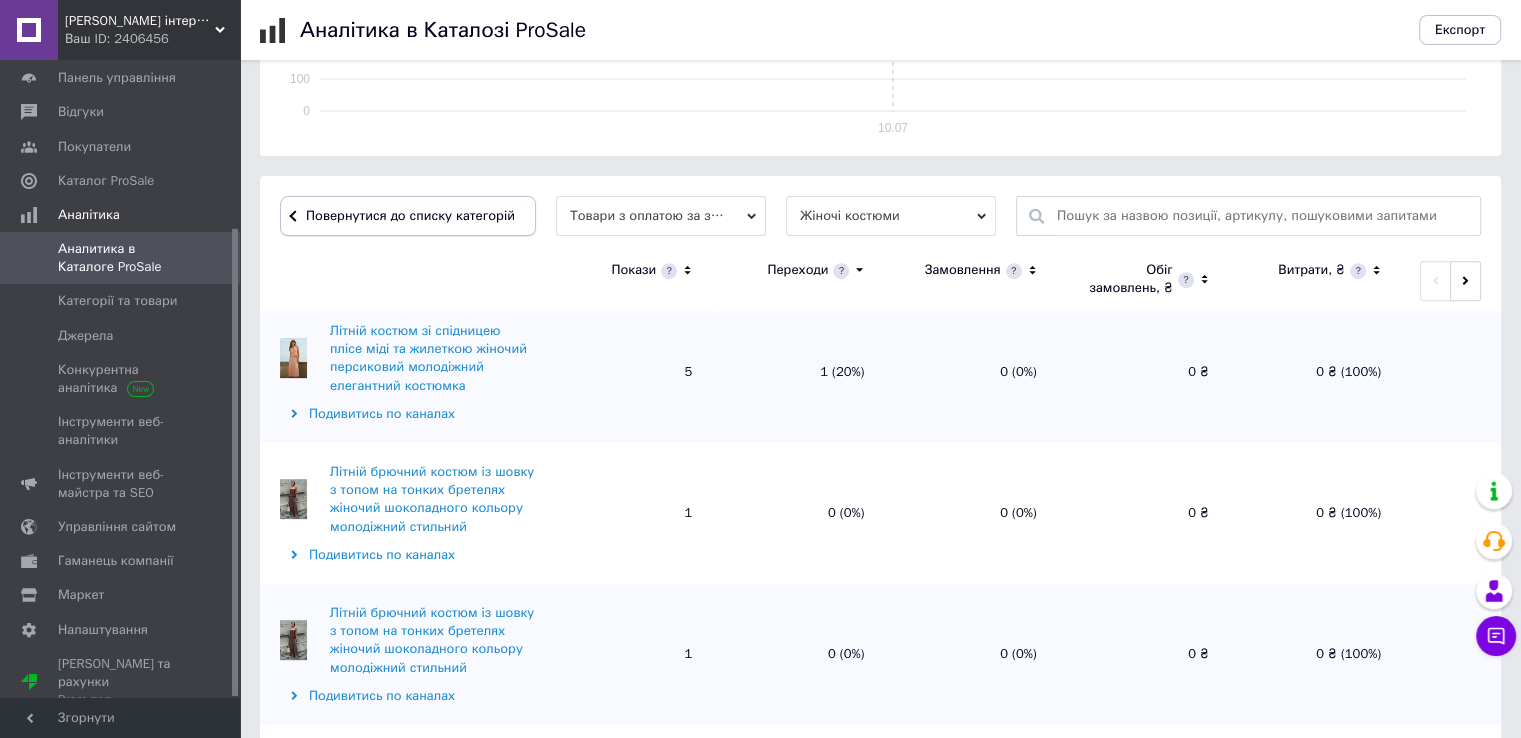 click on "Повернутися до списку категорій" at bounding box center (408, 216) 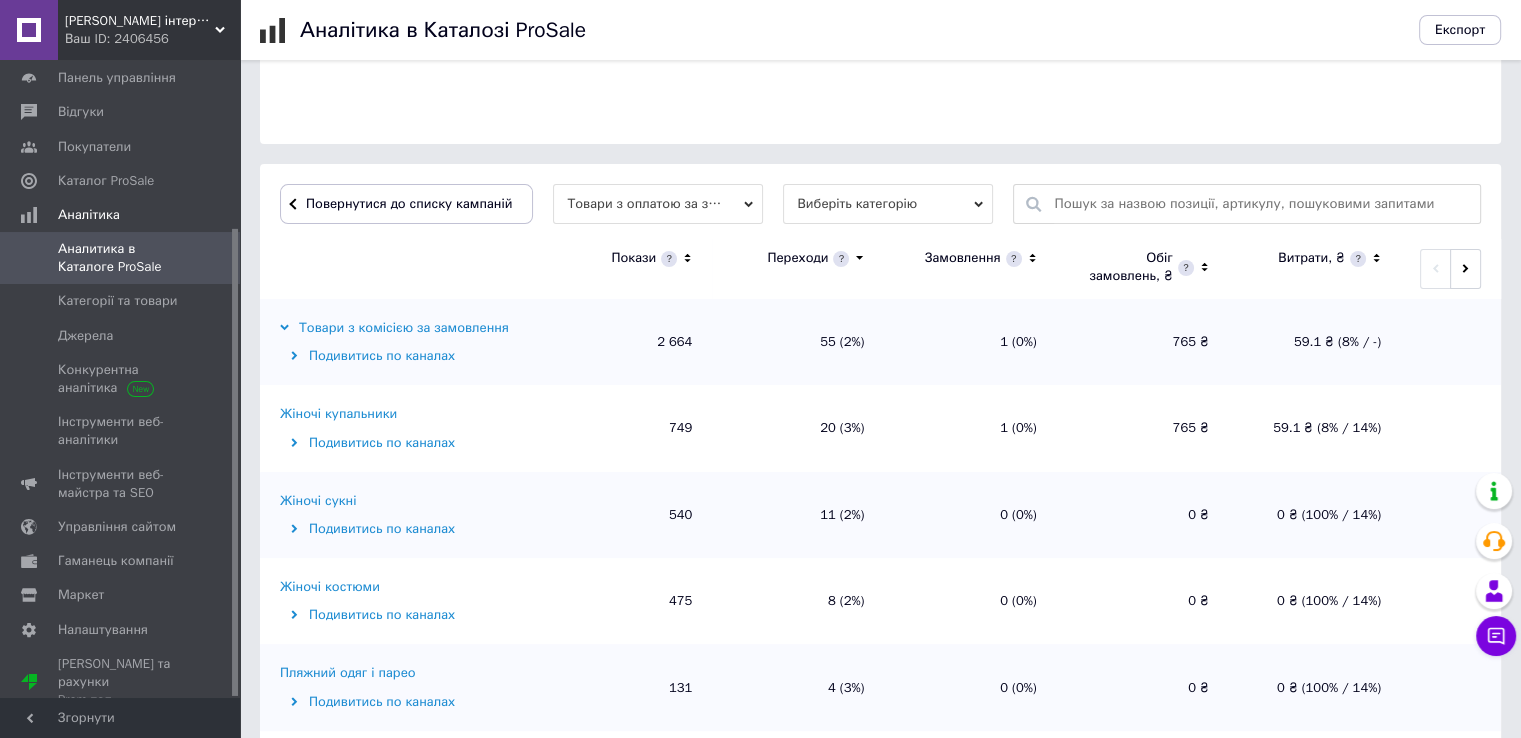 scroll, scrollTop: 500, scrollLeft: 0, axis: vertical 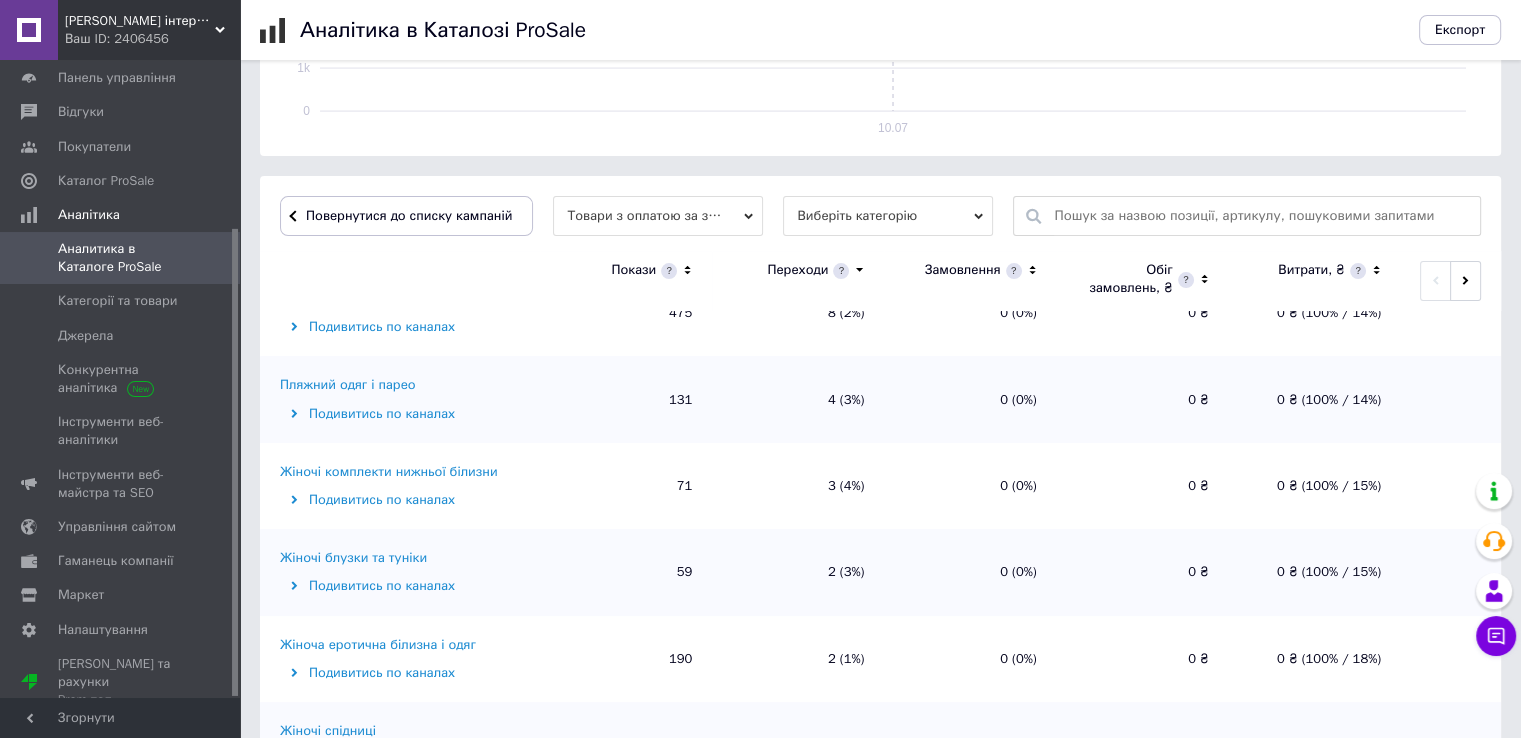 click on "Пляжний одяг і парео" at bounding box center (348, 385) 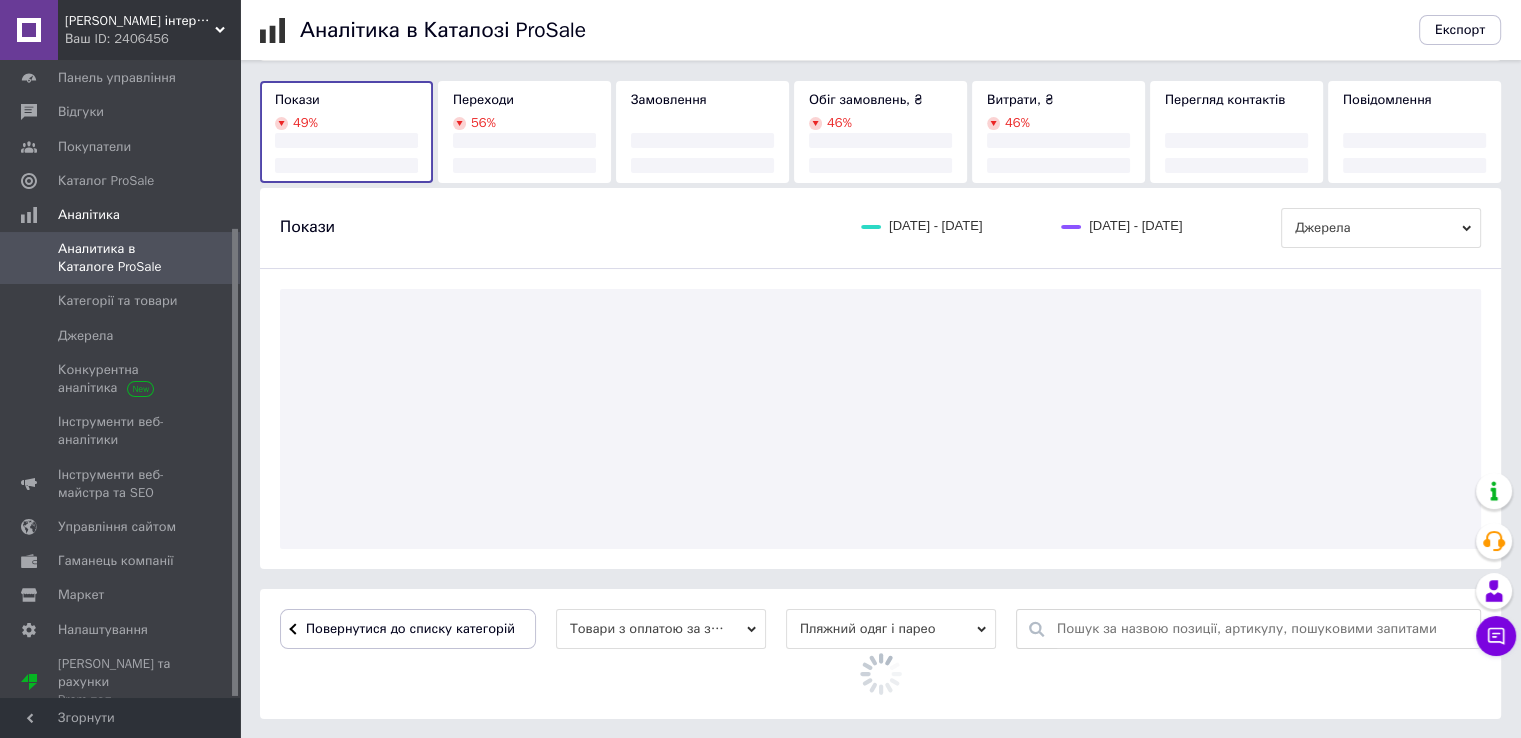 scroll, scrollTop: 500, scrollLeft: 0, axis: vertical 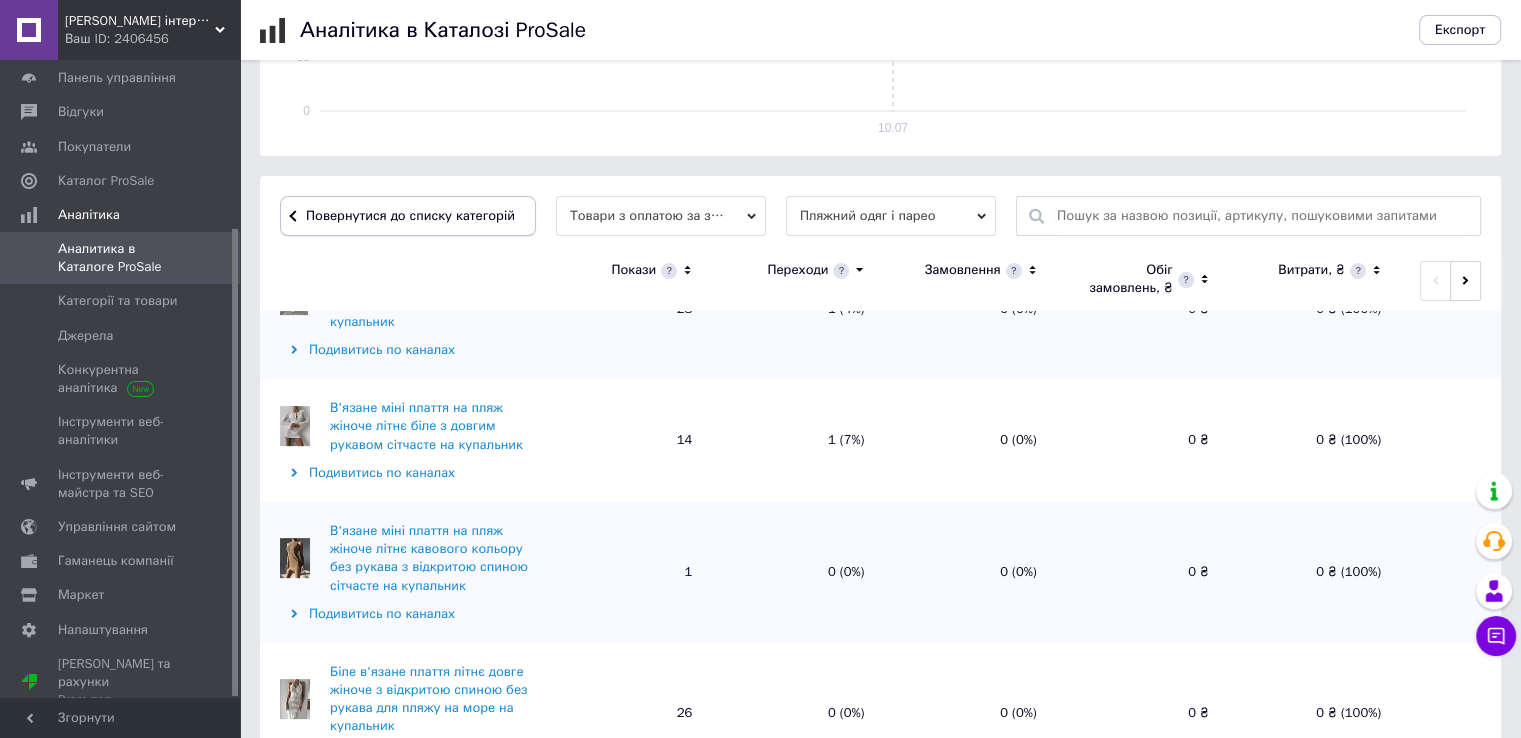 click on "Повернутися до списку категорій" at bounding box center (408, 216) 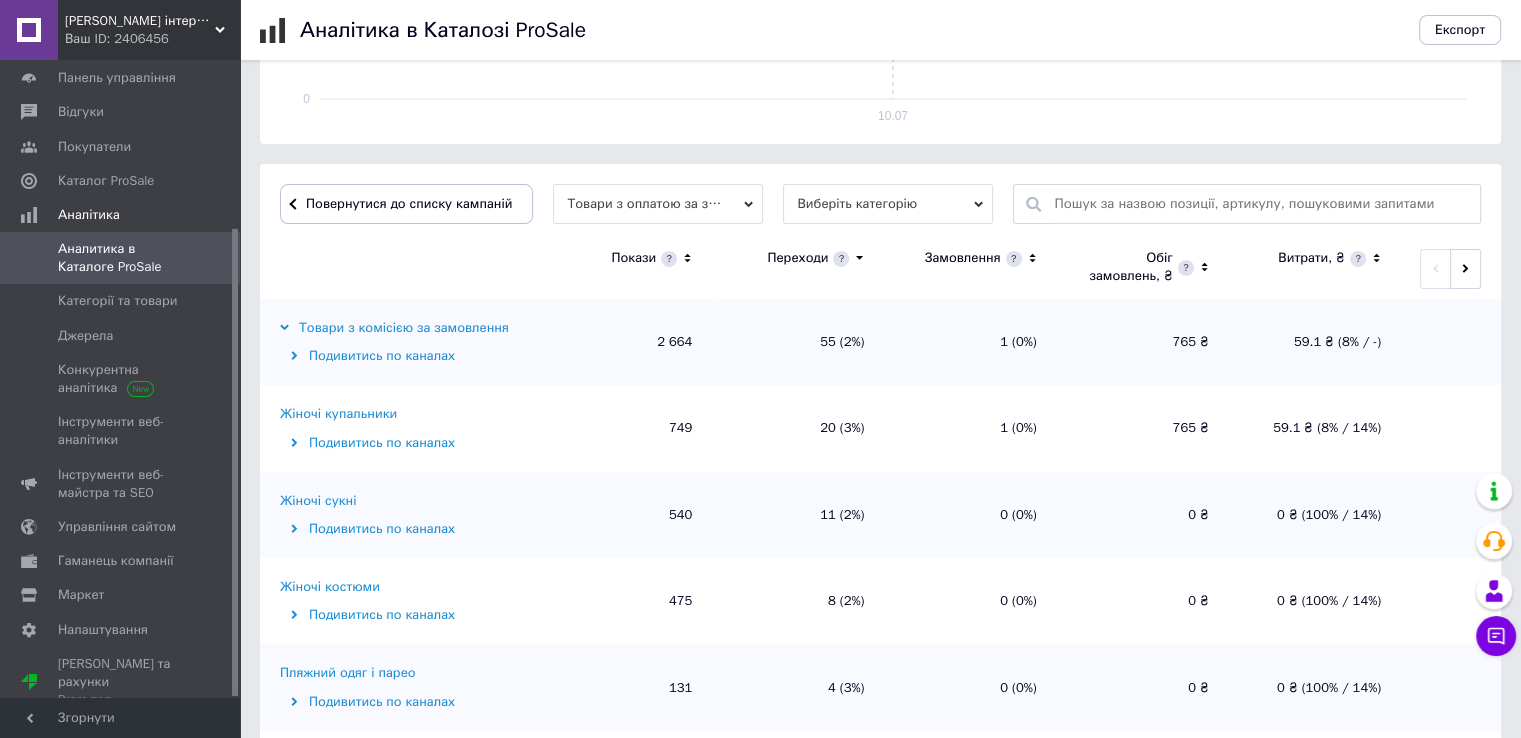 scroll, scrollTop: 500, scrollLeft: 0, axis: vertical 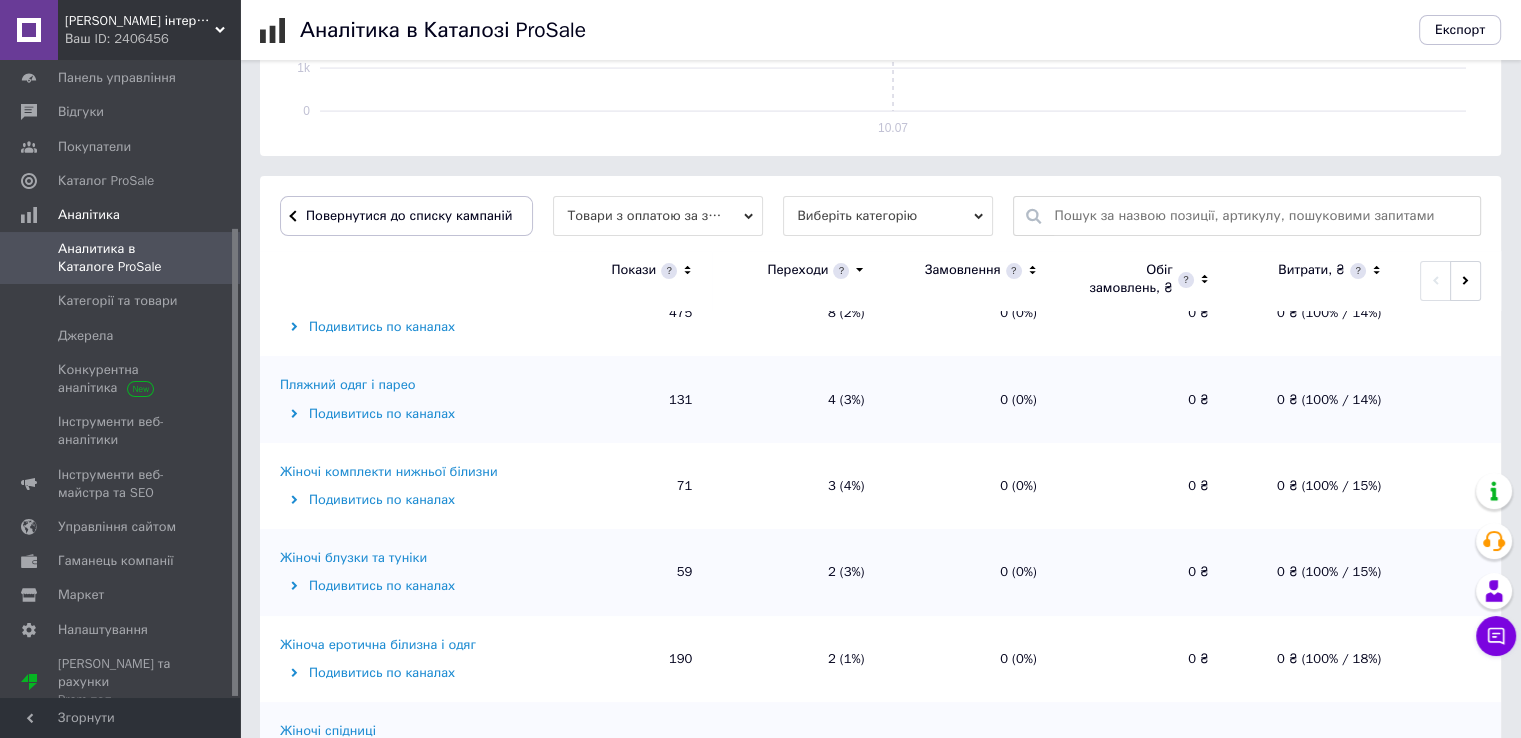 click on "Жіночі комплекти нижньої білизни" at bounding box center (389, 472) 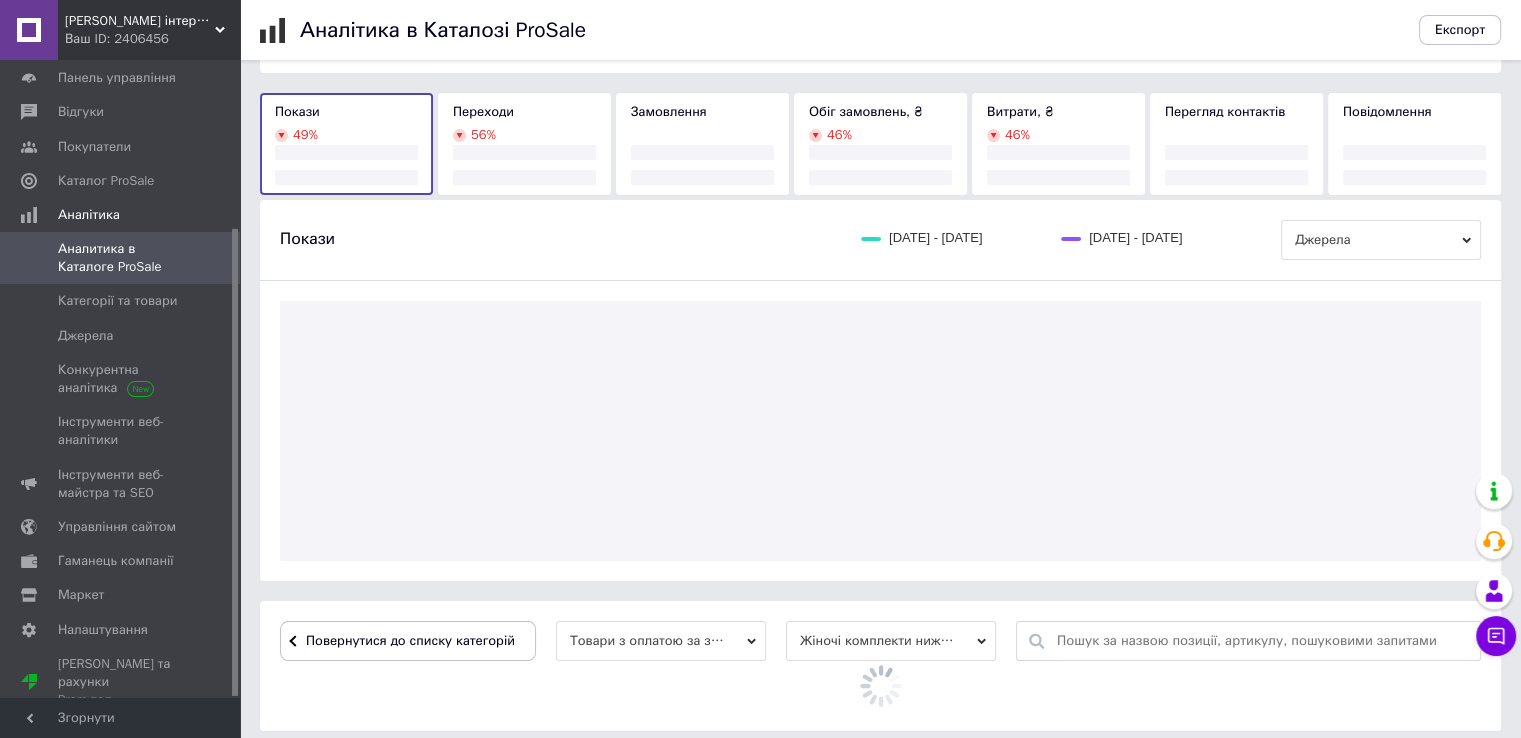 scroll, scrollTop: 500, scrollLeft: 0, axis: vertical 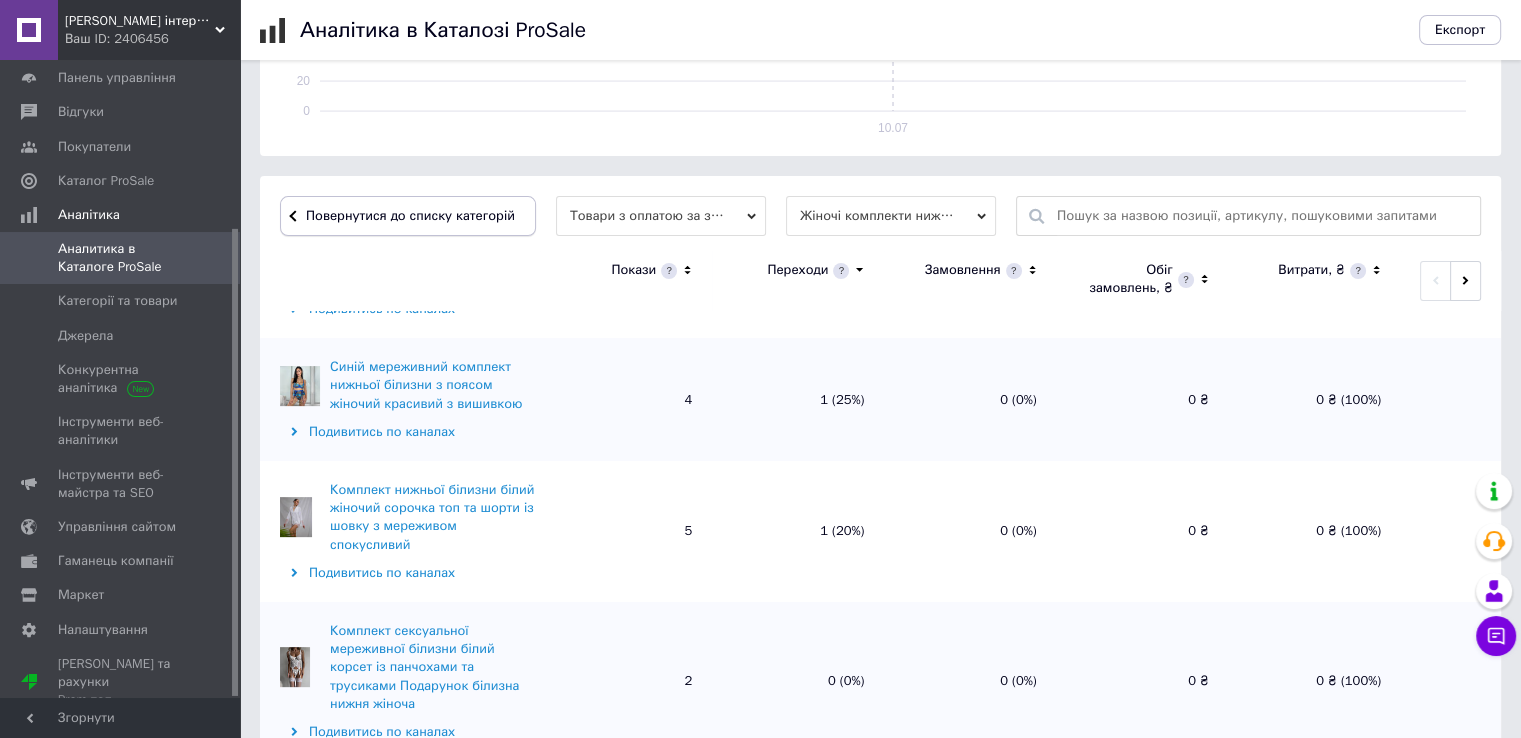 click on "Повернутися до списку категорій" at bounding box center [408, 216] 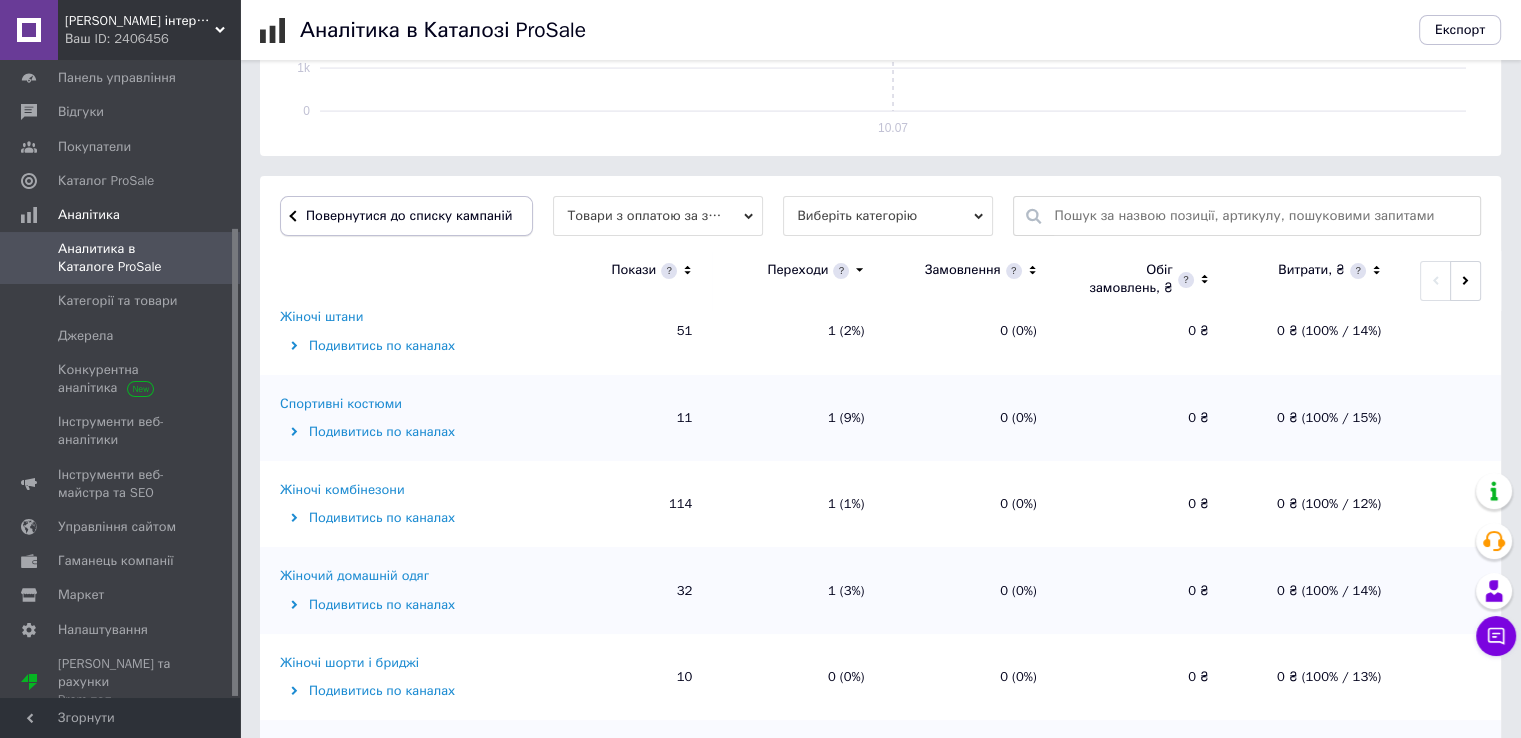 click on "Повернутися до списку кампаній" at bounding box center (409, 215) 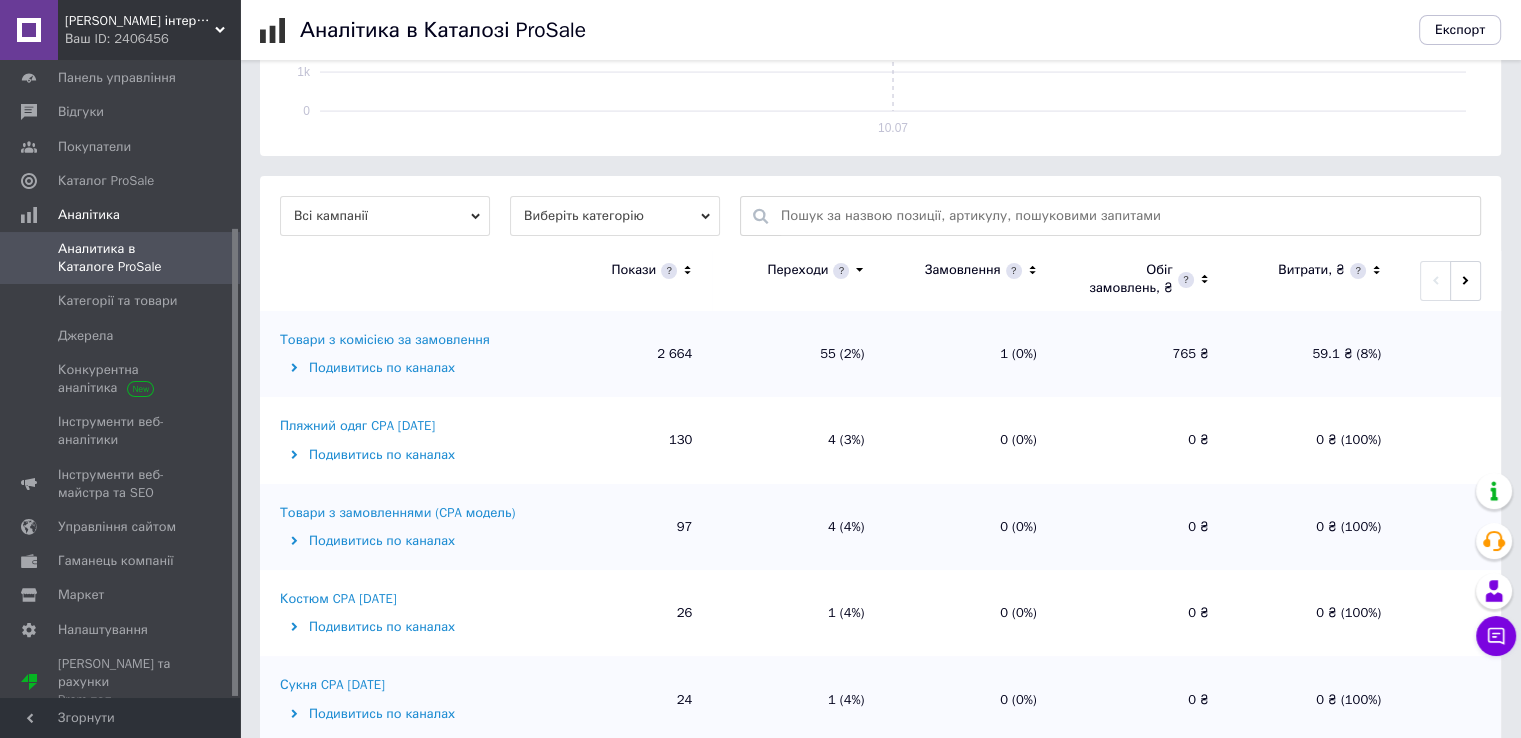 click on "Пляжний одяг CPA [DATE]" at bounding box center (357, 426) 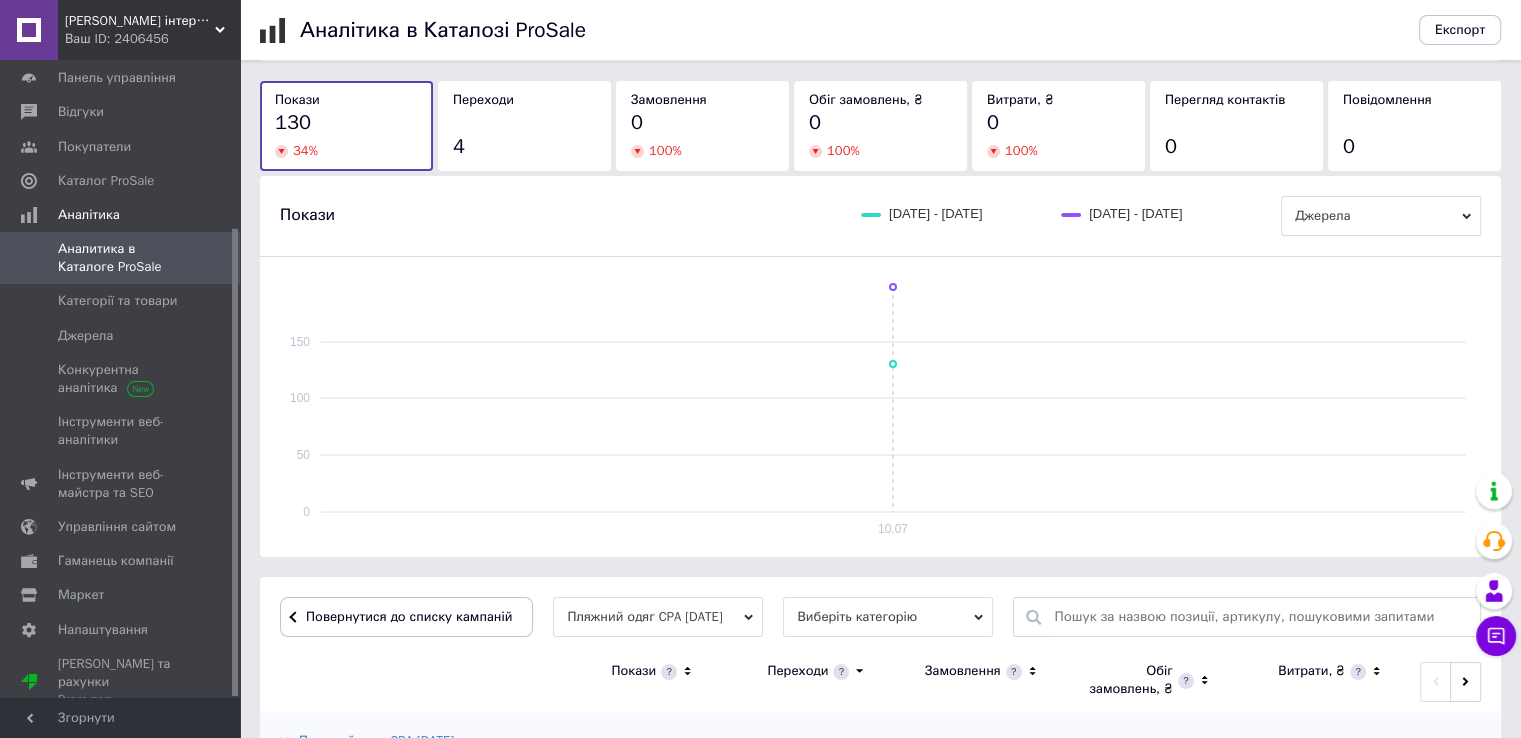scroll, scrollTop: 285, scrollLeft: 0, axis: vertical 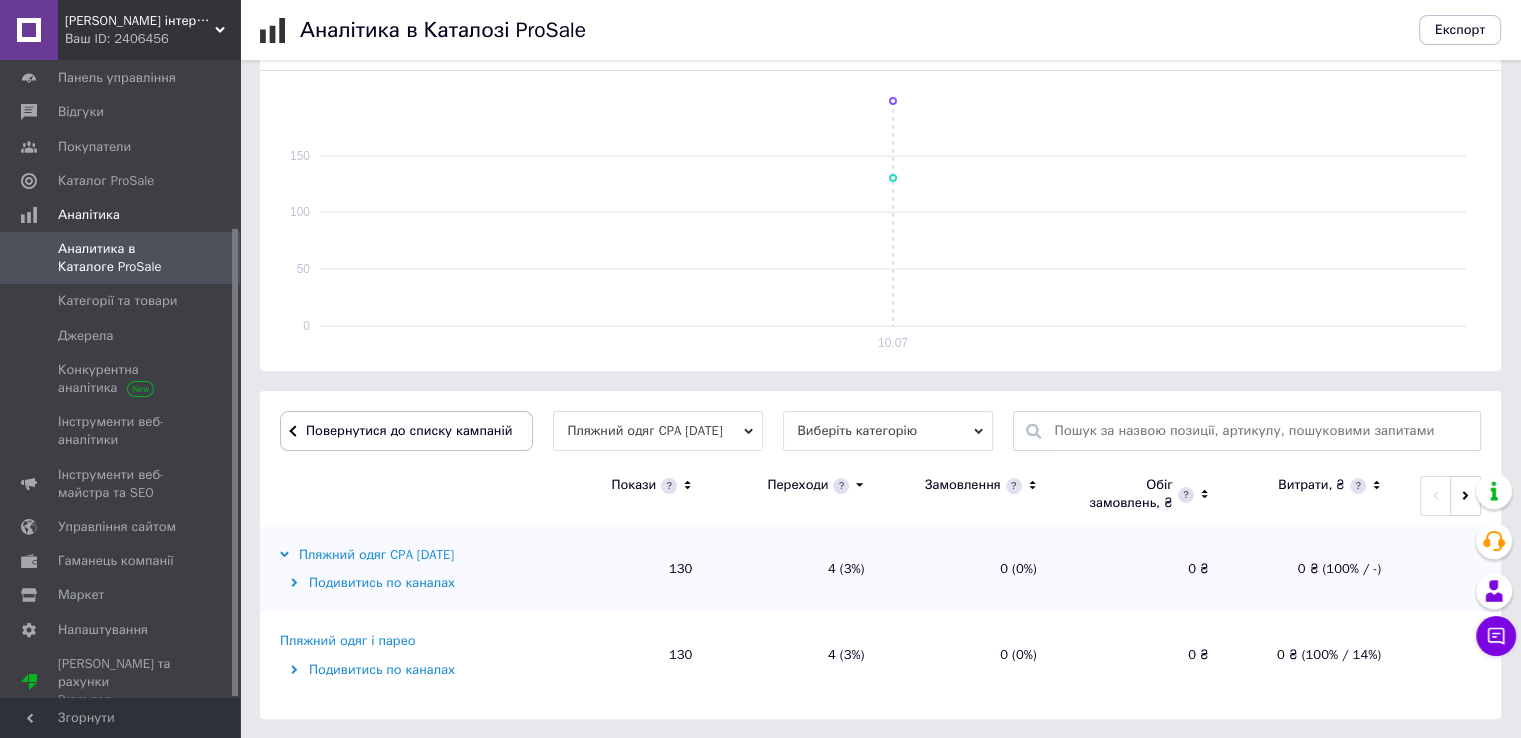 click on "Пляжний одяг і парео" at bounding box center [348, 641] 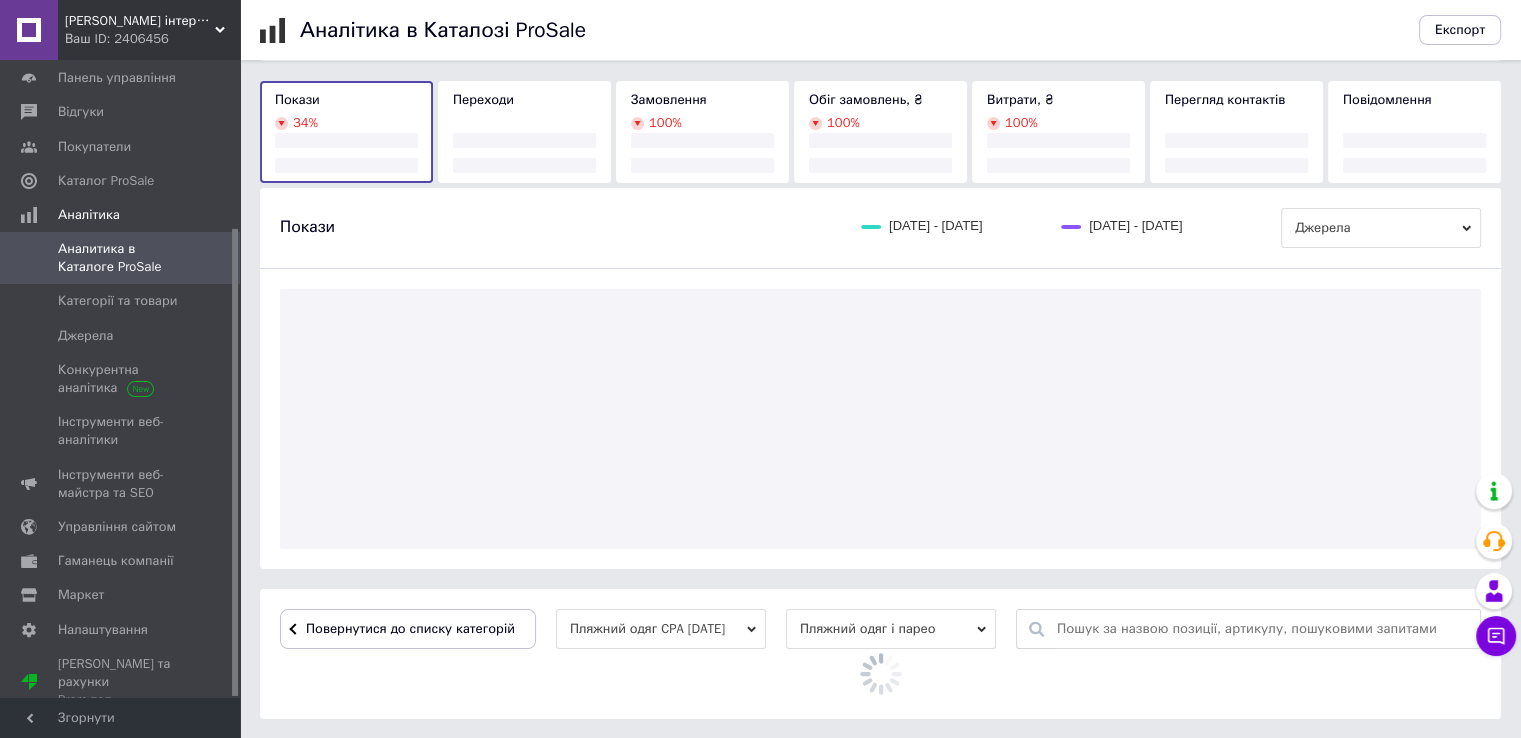 scroll, scrollTop: 500, scrollLeft: 0, axis: vertical 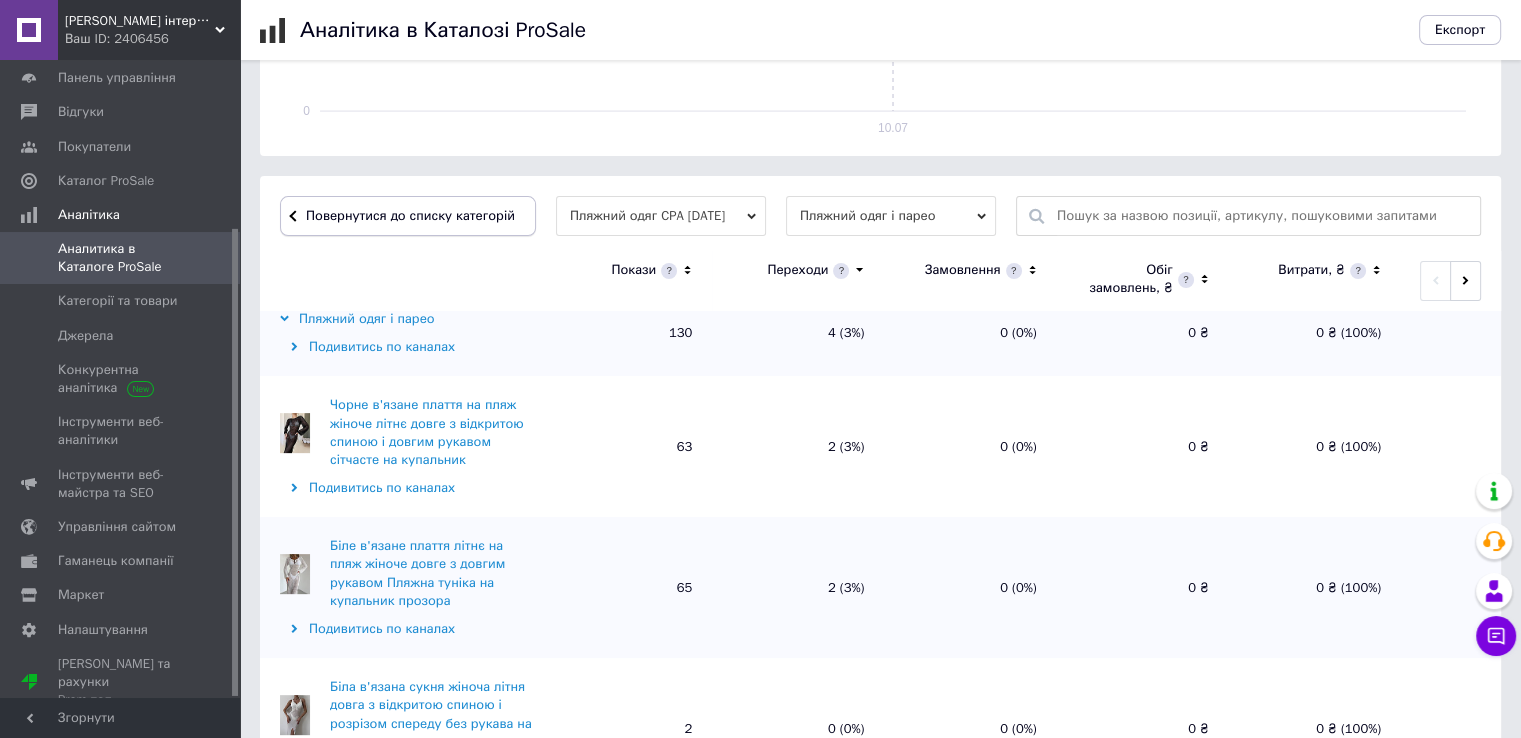 click on "Повернутися до списку категорій" at bounding box center (408, 216) 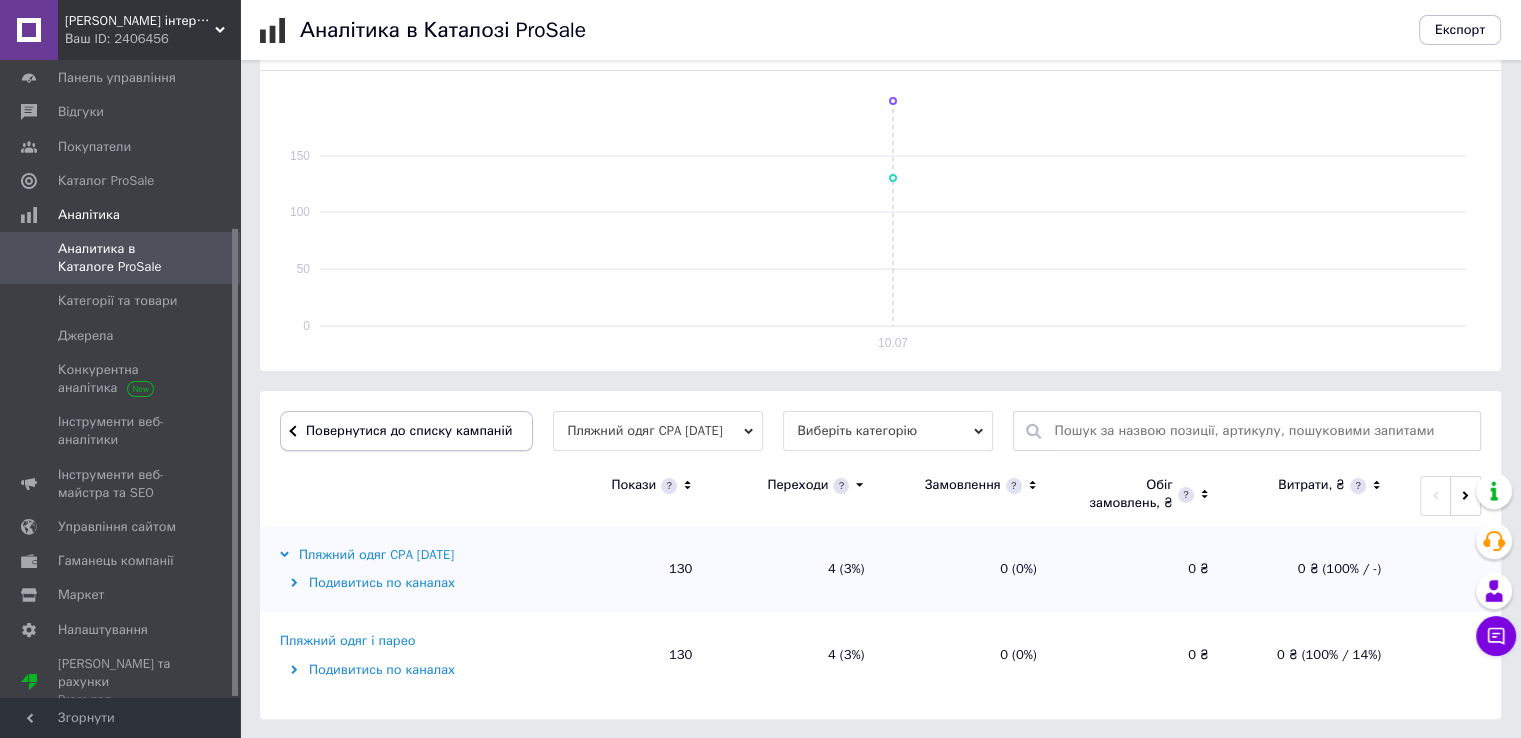 click on "Повернутися до списку кампаній" at bounding box center [409, 430] 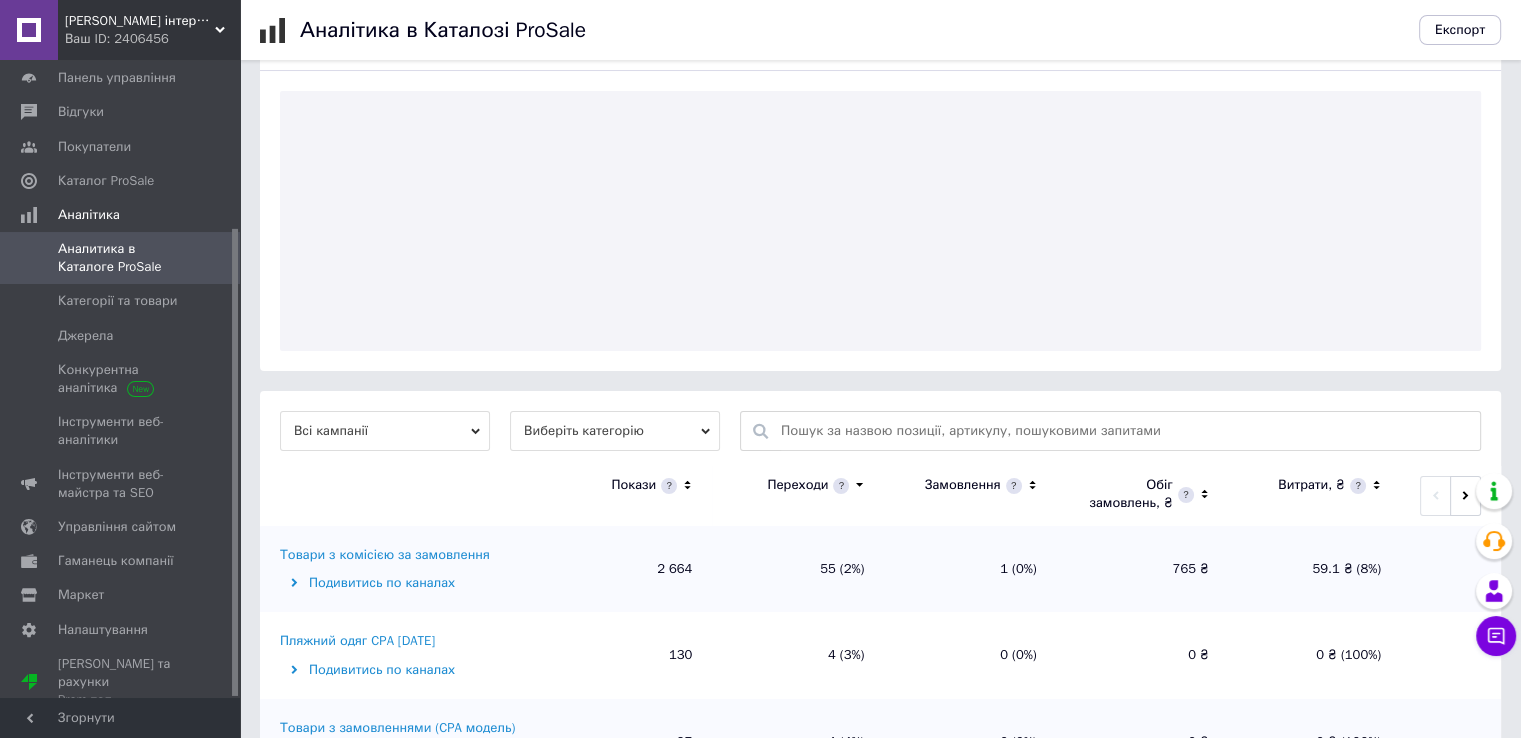 scroll, scrollTop: 285, scrollLeft: 0, axis: vertical 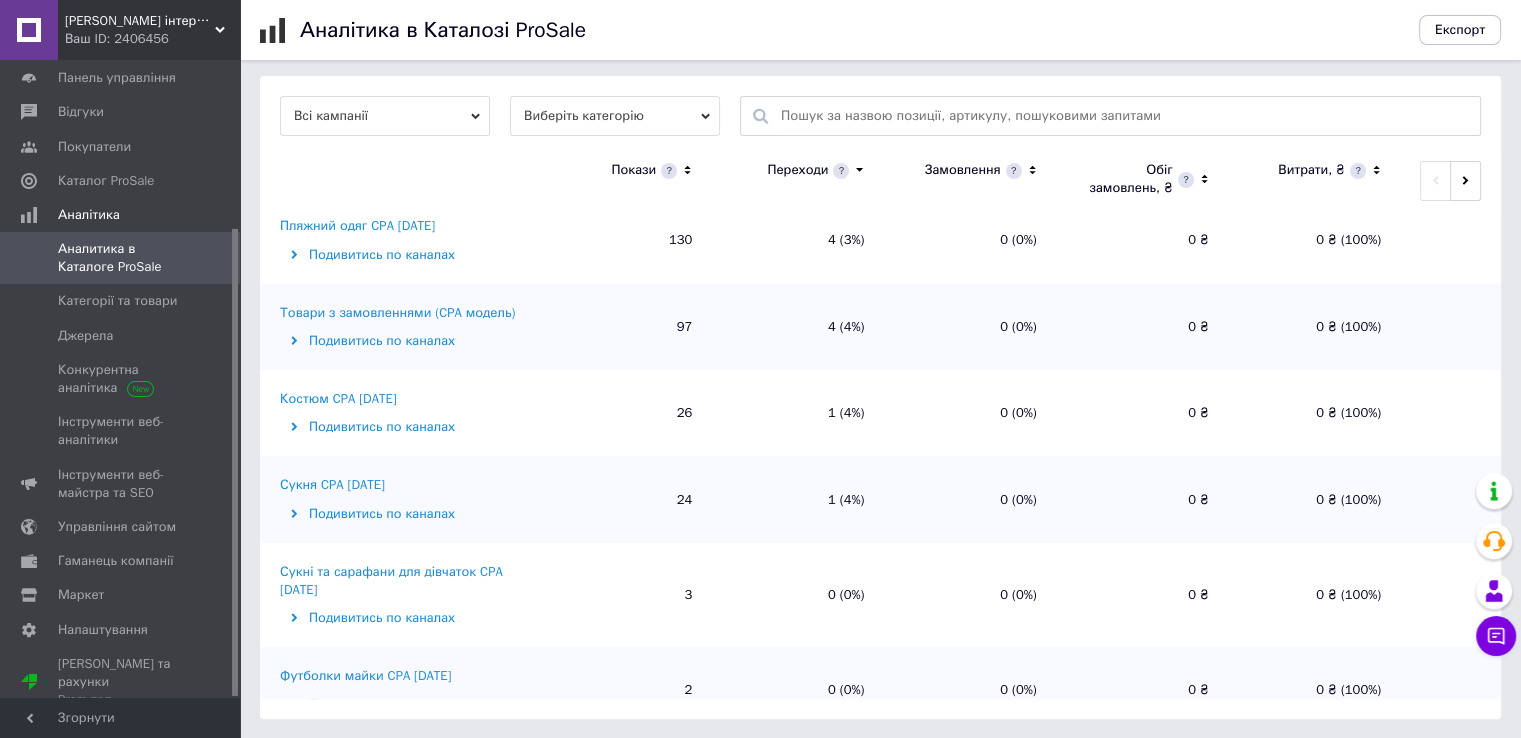 click on "Костюм CPA [DATE]" at bounding box center (338, 399) 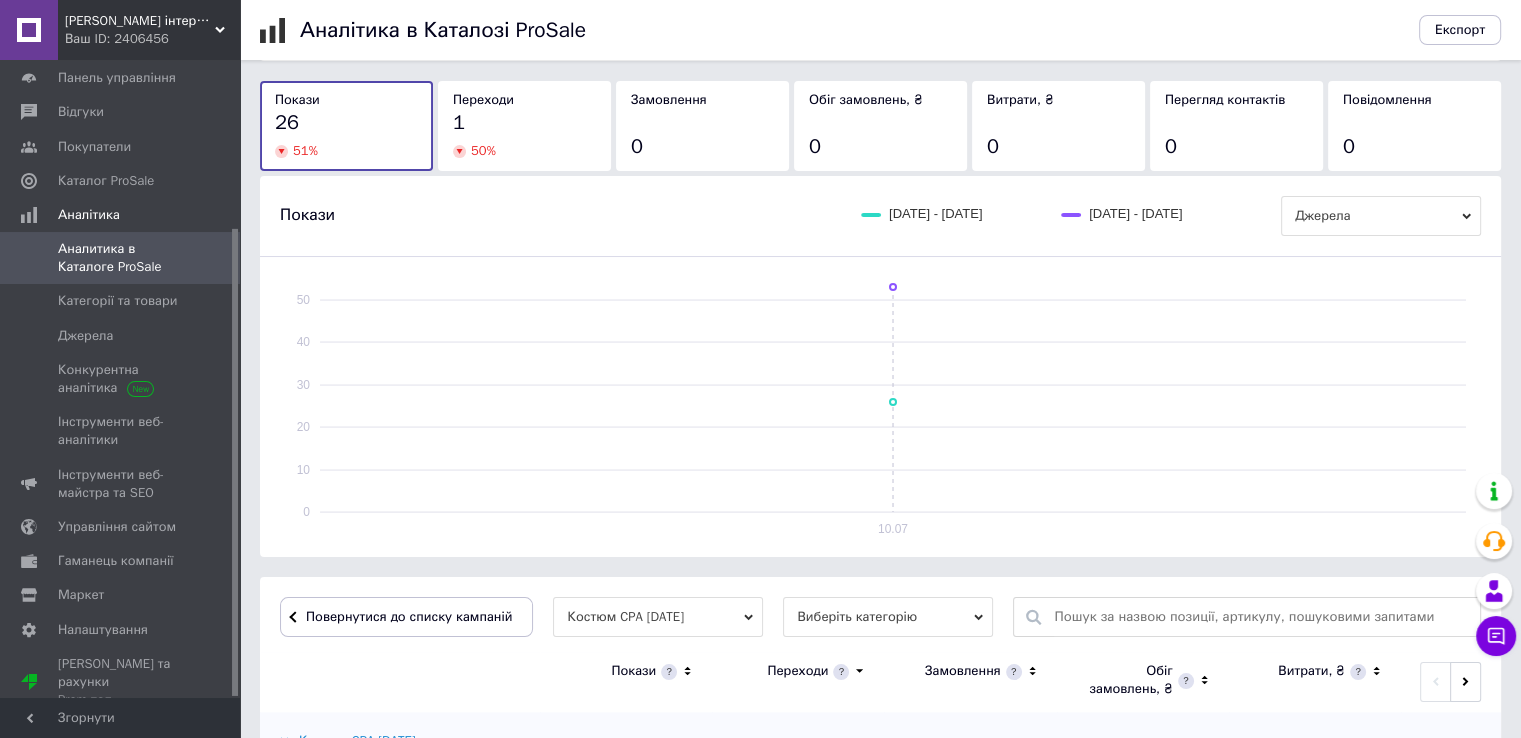 scroll, scrollTop: 285, scrollLeft: 0, axis: vertical 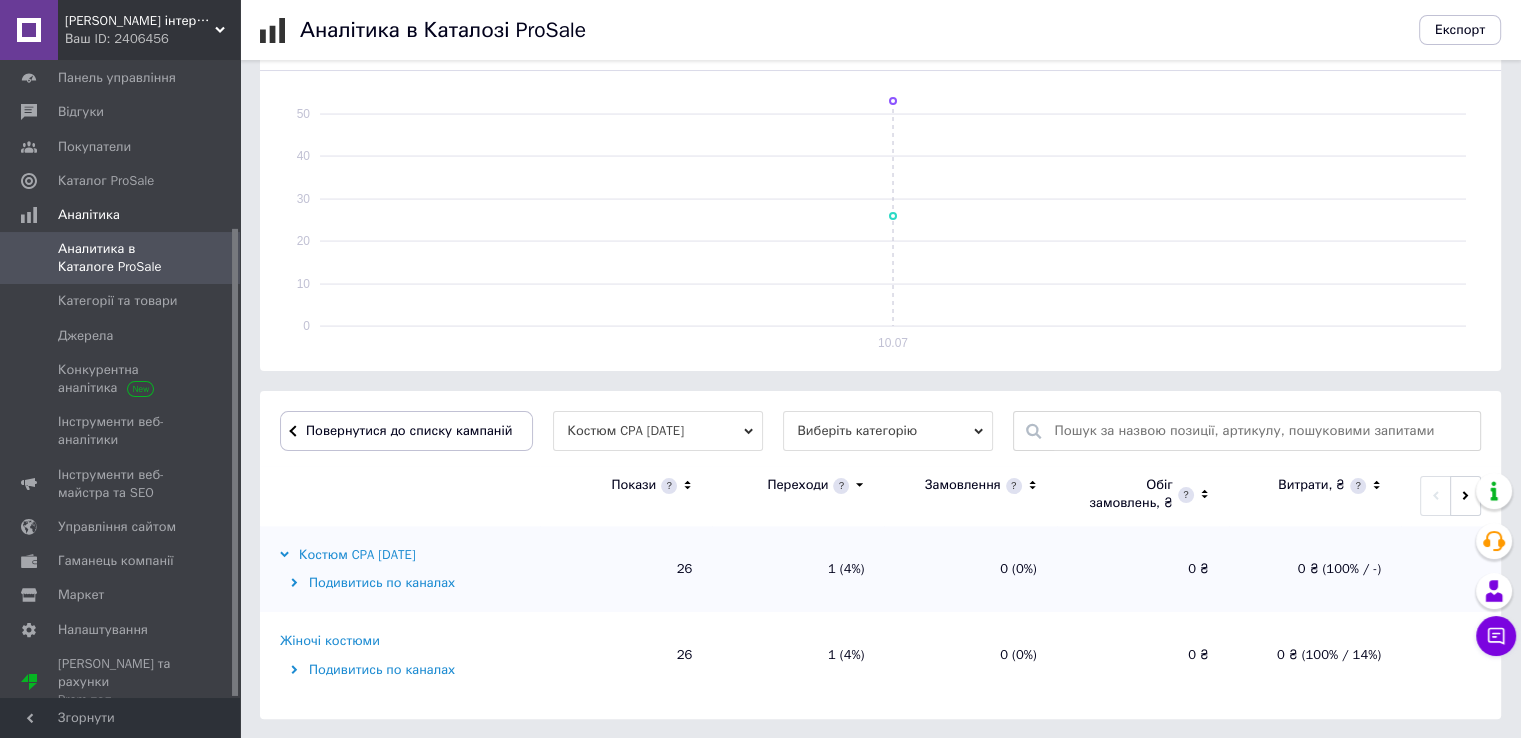 click on "Жіночі костюми" at bounding box center (330, 641) 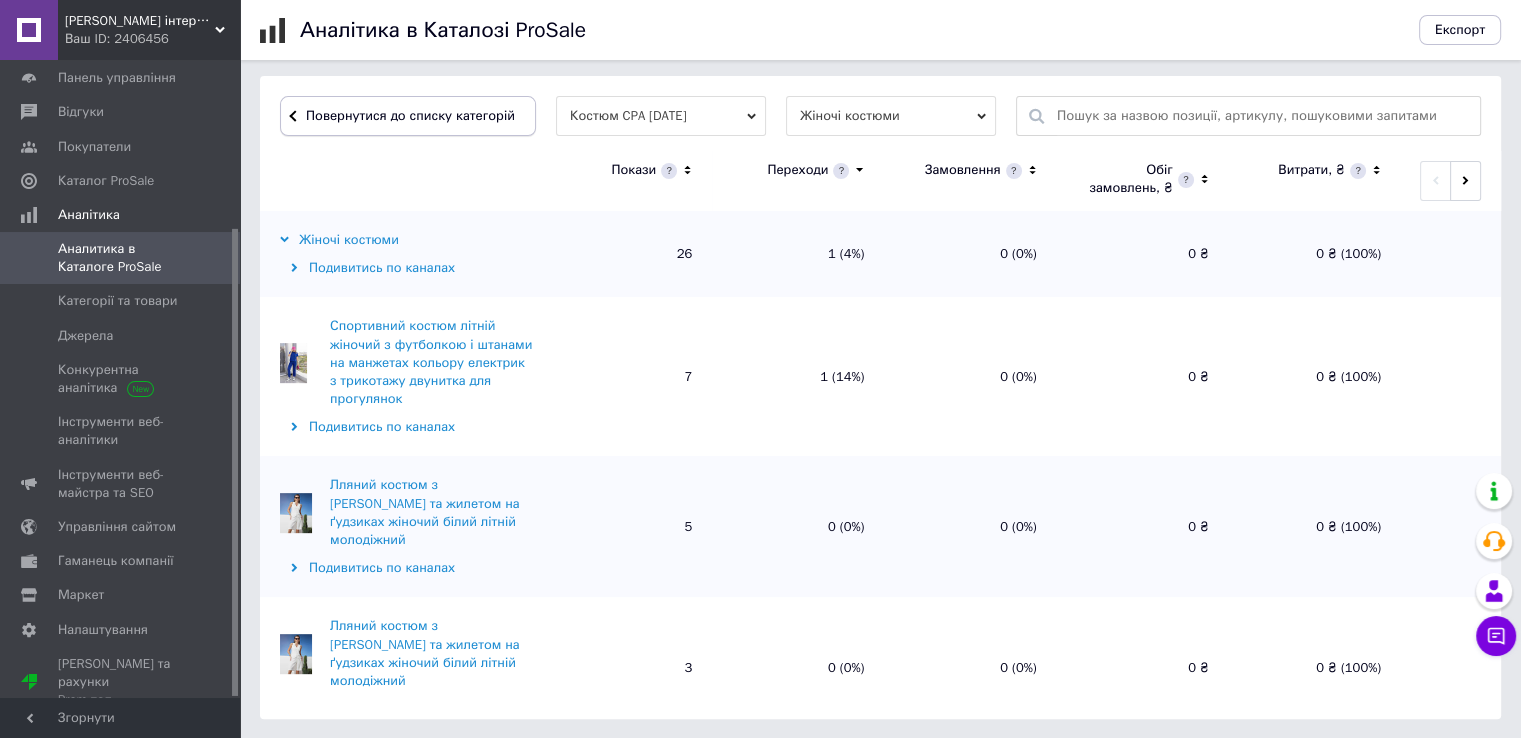 click on "Повернутися до списку категорій" at bounding box center [408, 116] 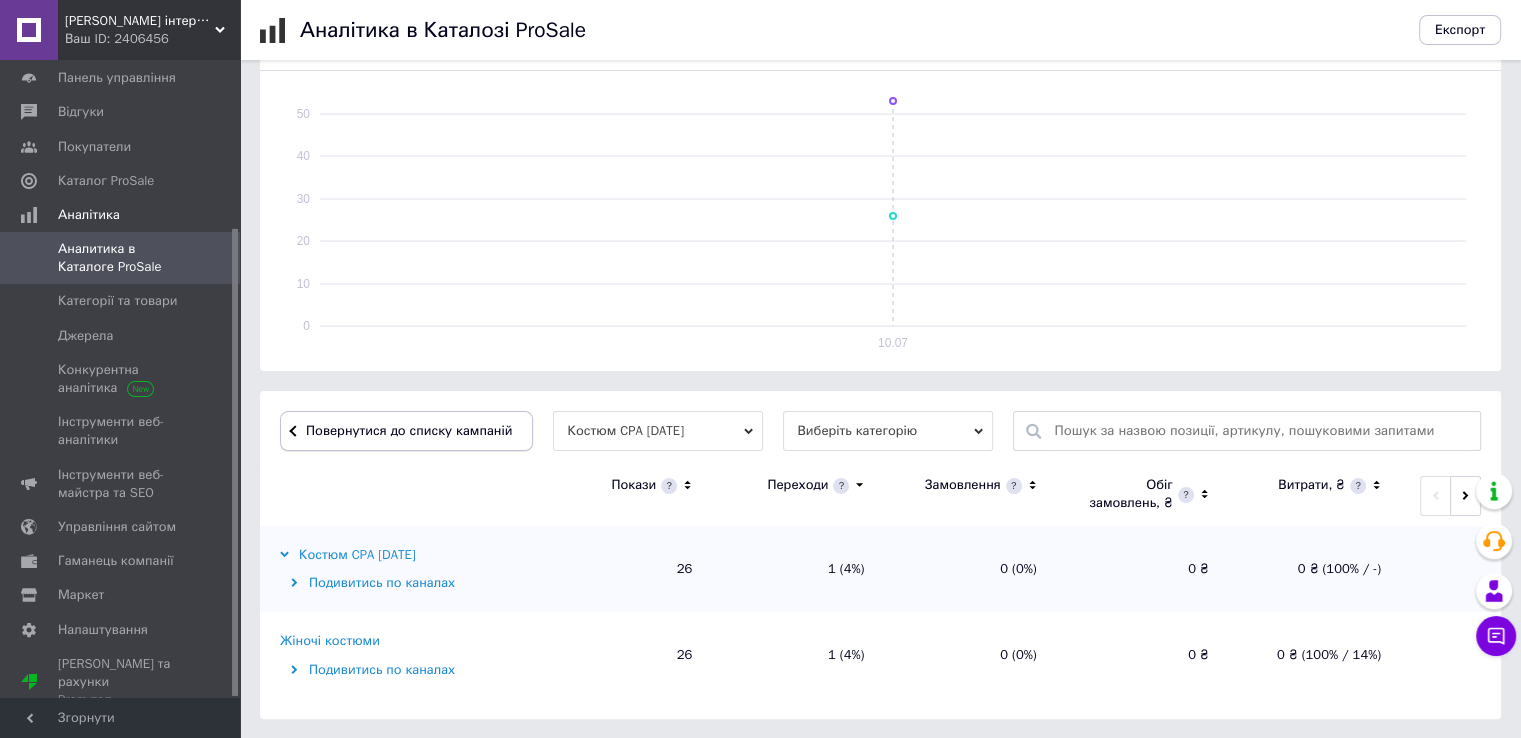 click on "Повернутися до списку кампаній" at bounding box center (406, 431) 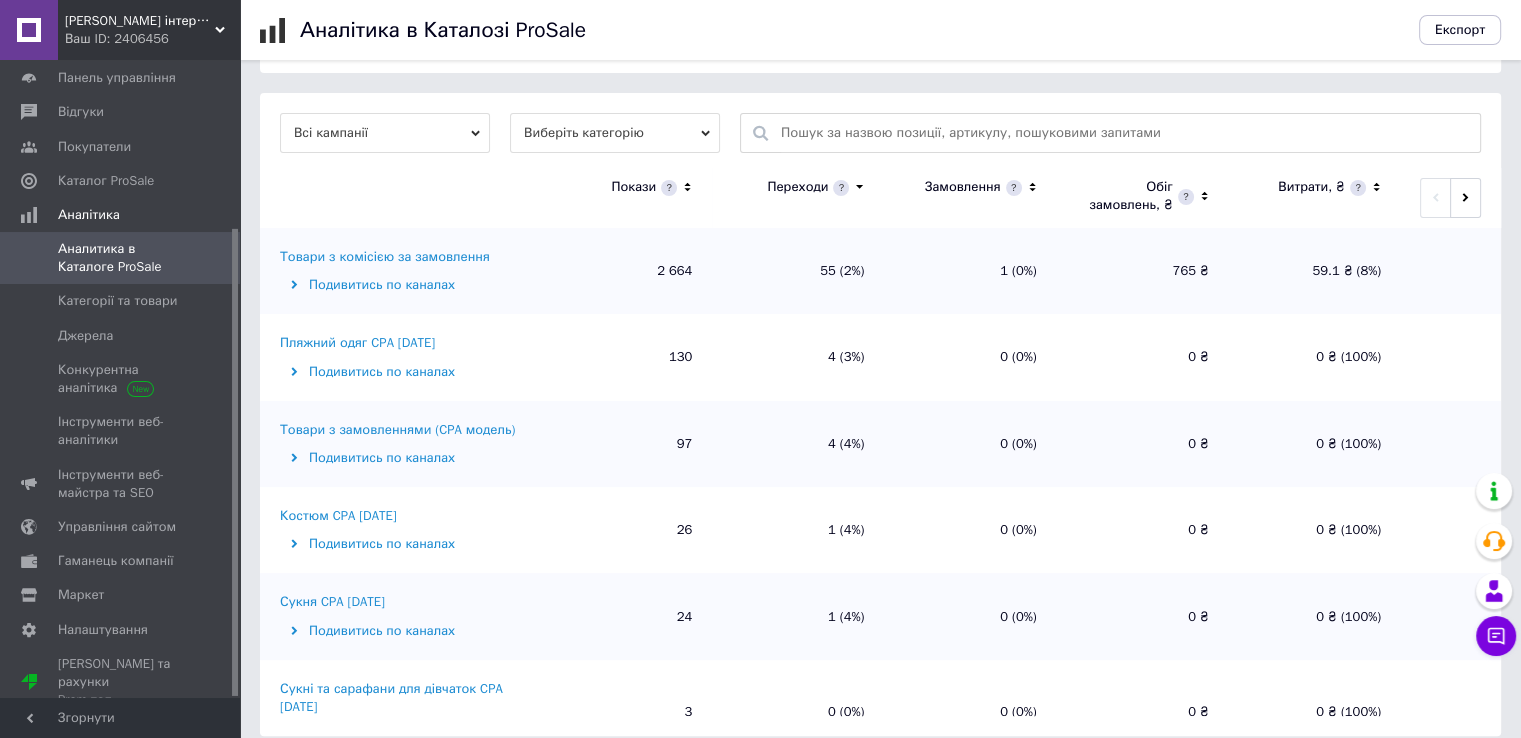 scroll, scrollTop: 600, scrollLeft: 0, axis: vertical 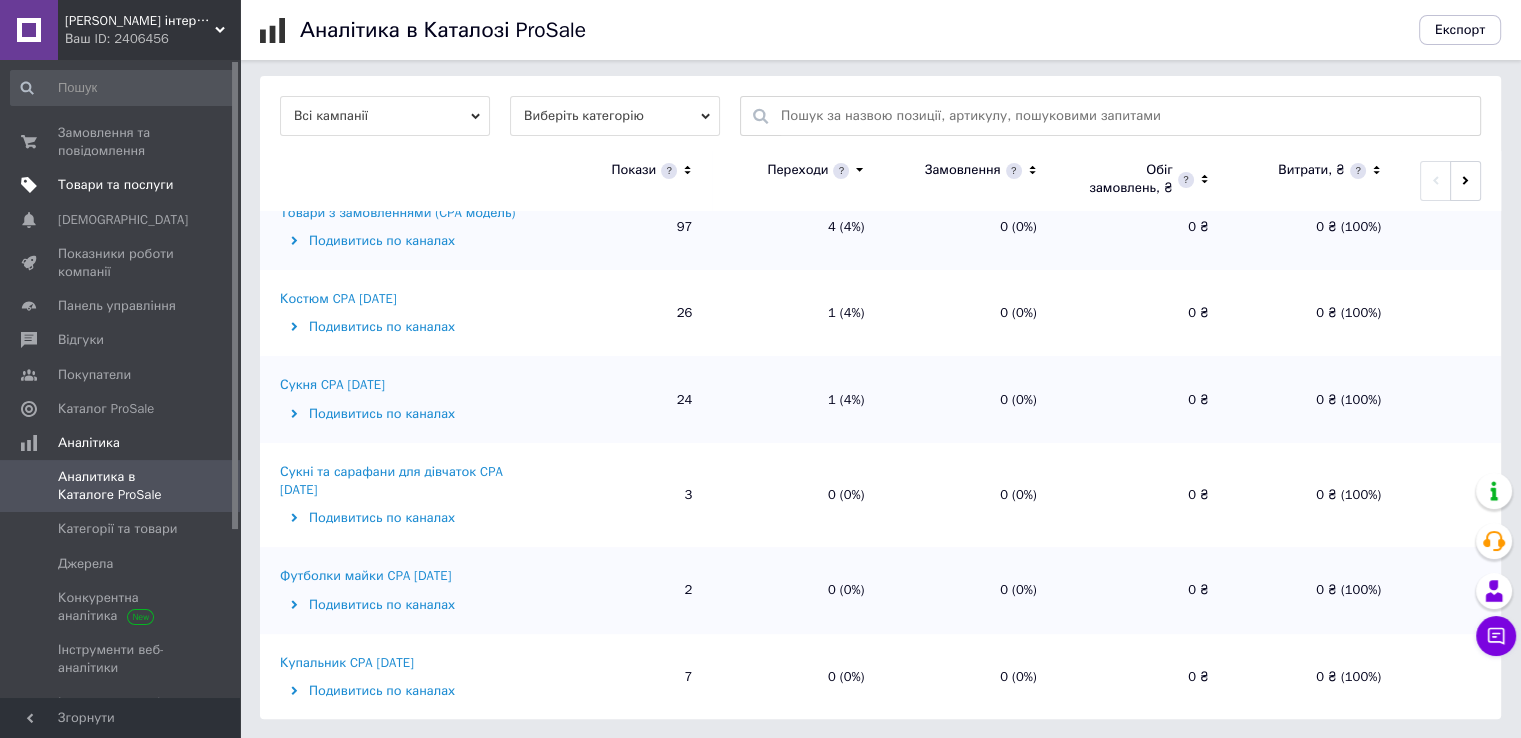 click on "Товари та послуги" at bounding box center [115, 185] 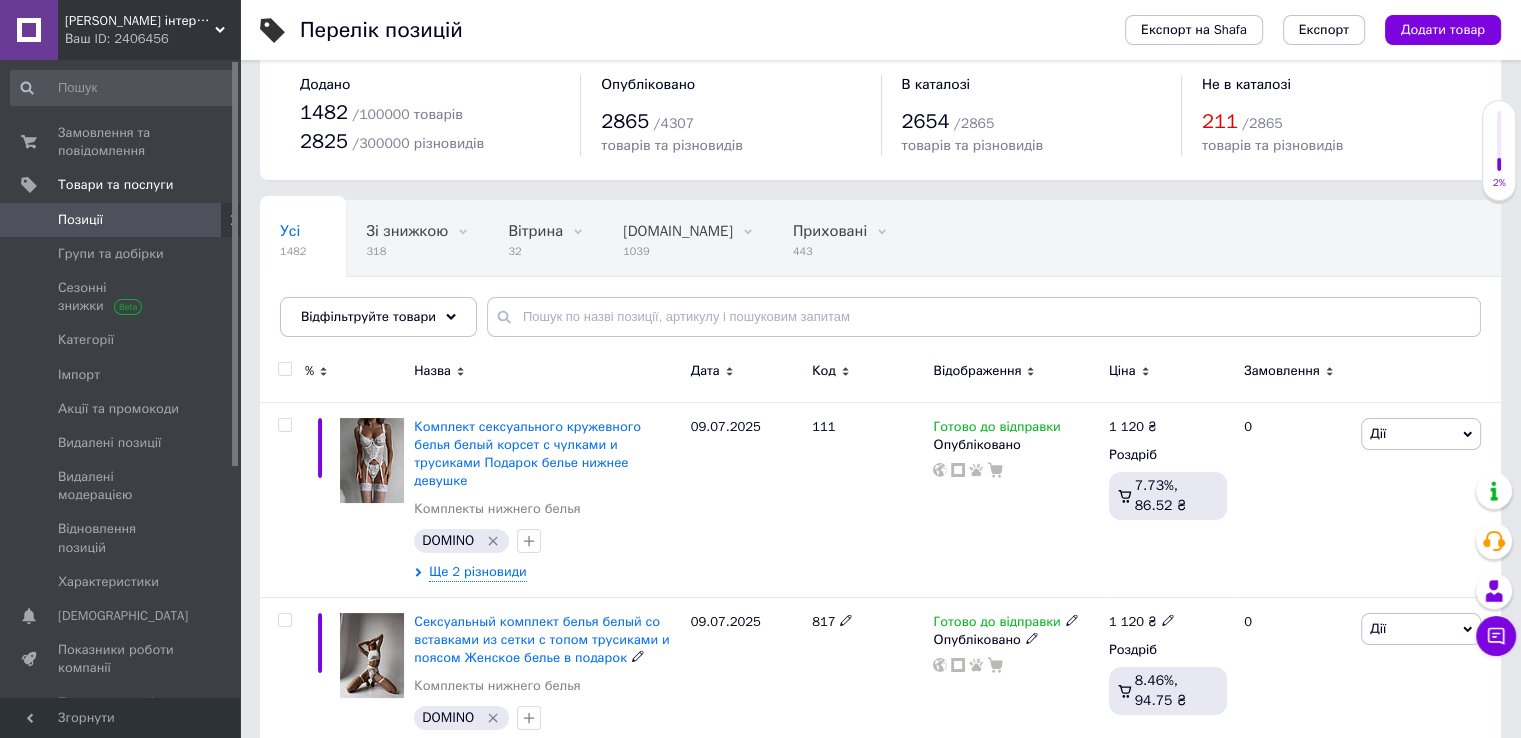 scroll, scrollTop: 0, scrollLeft: 0, axis: both 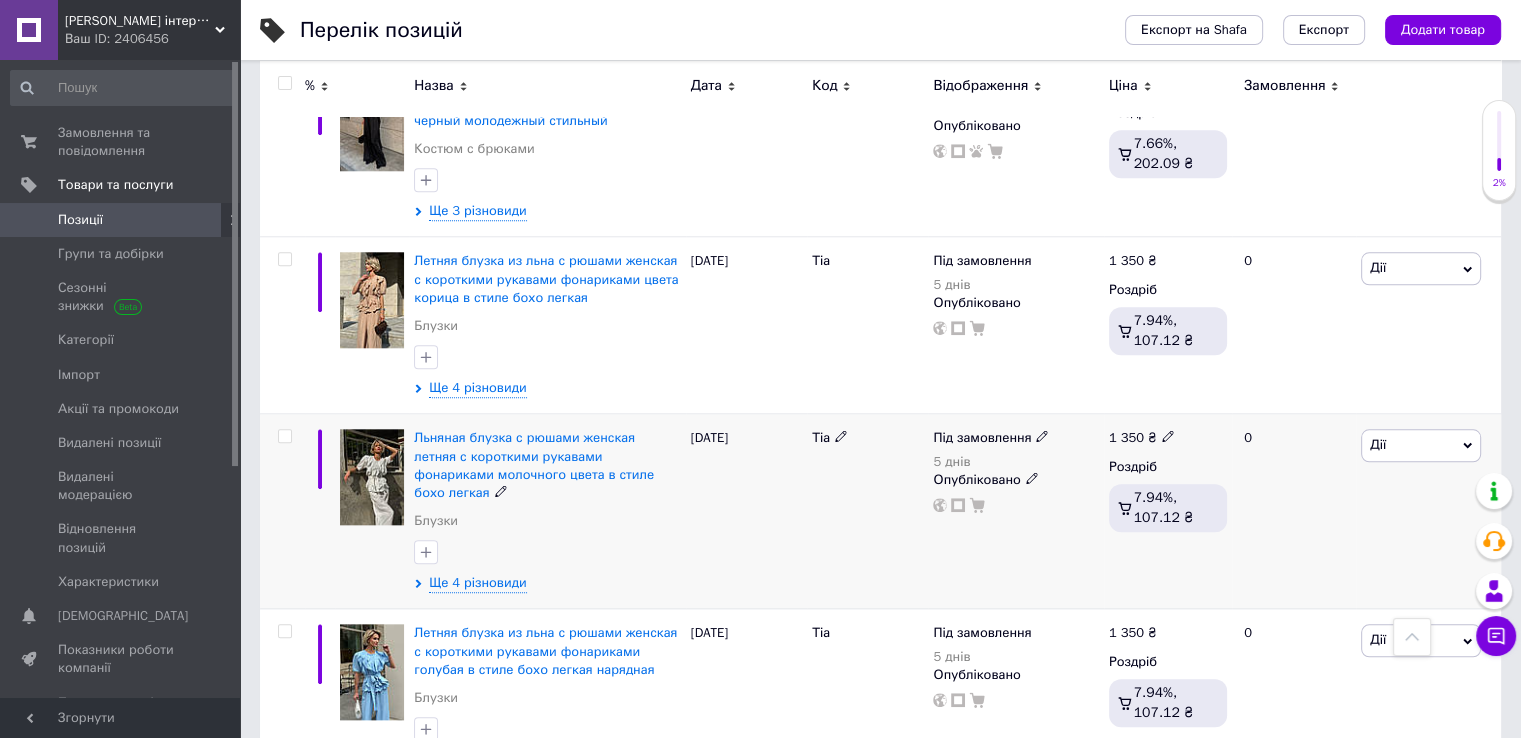 click on "Дії" at bounding box center (1378, 444) 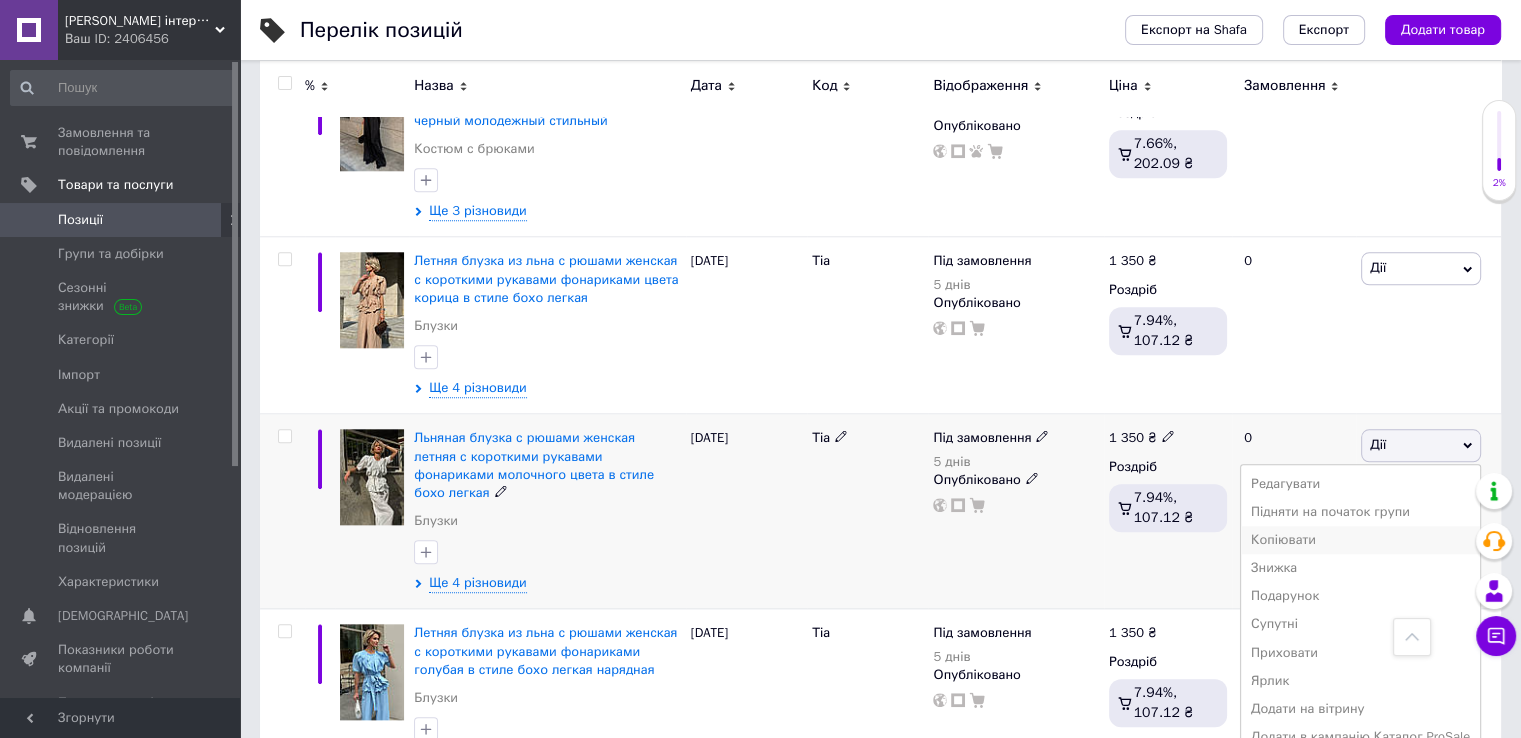 click on "Копіювати" at bounding box center [1360, 540] 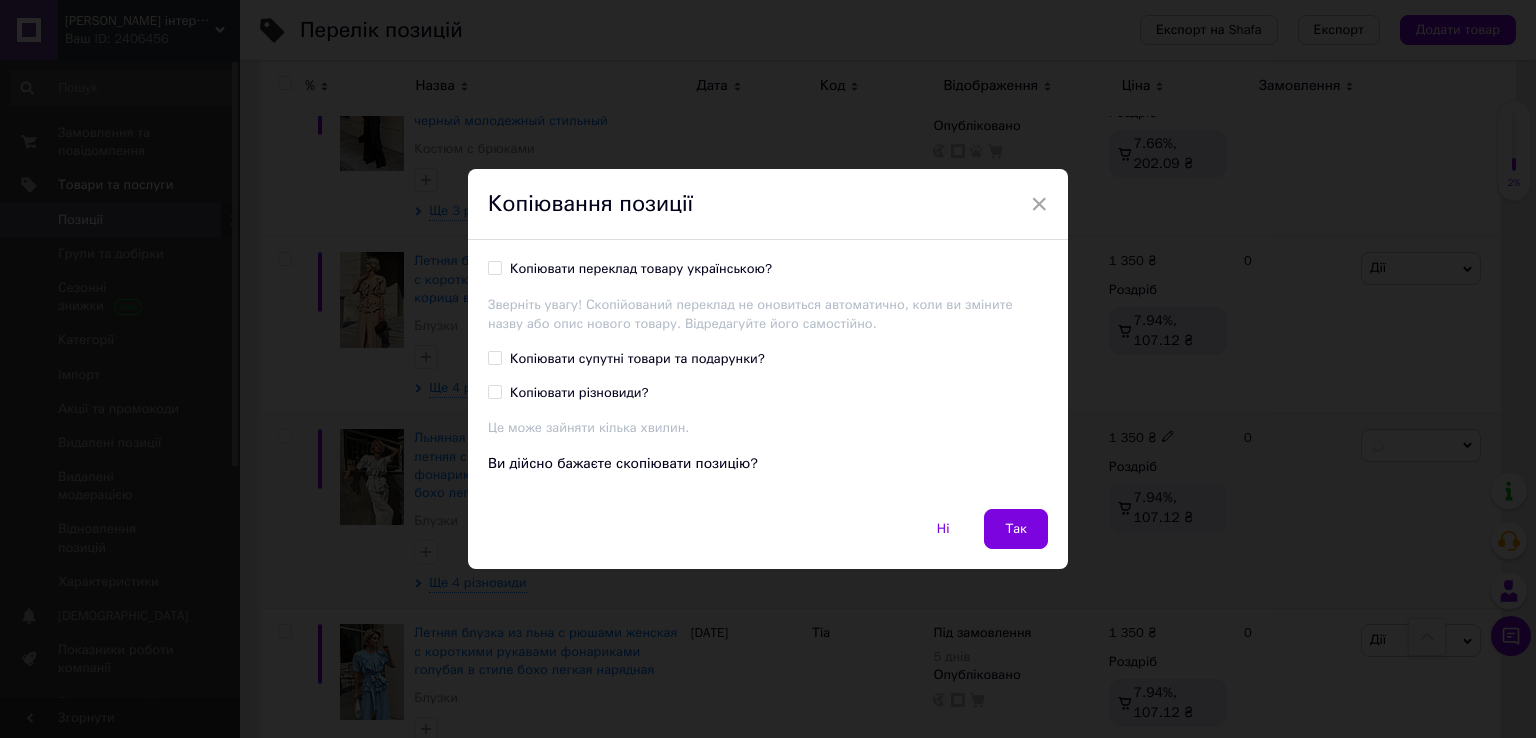 click on "Копіювати переклад товару українською?" at bounding box center [494, 267] 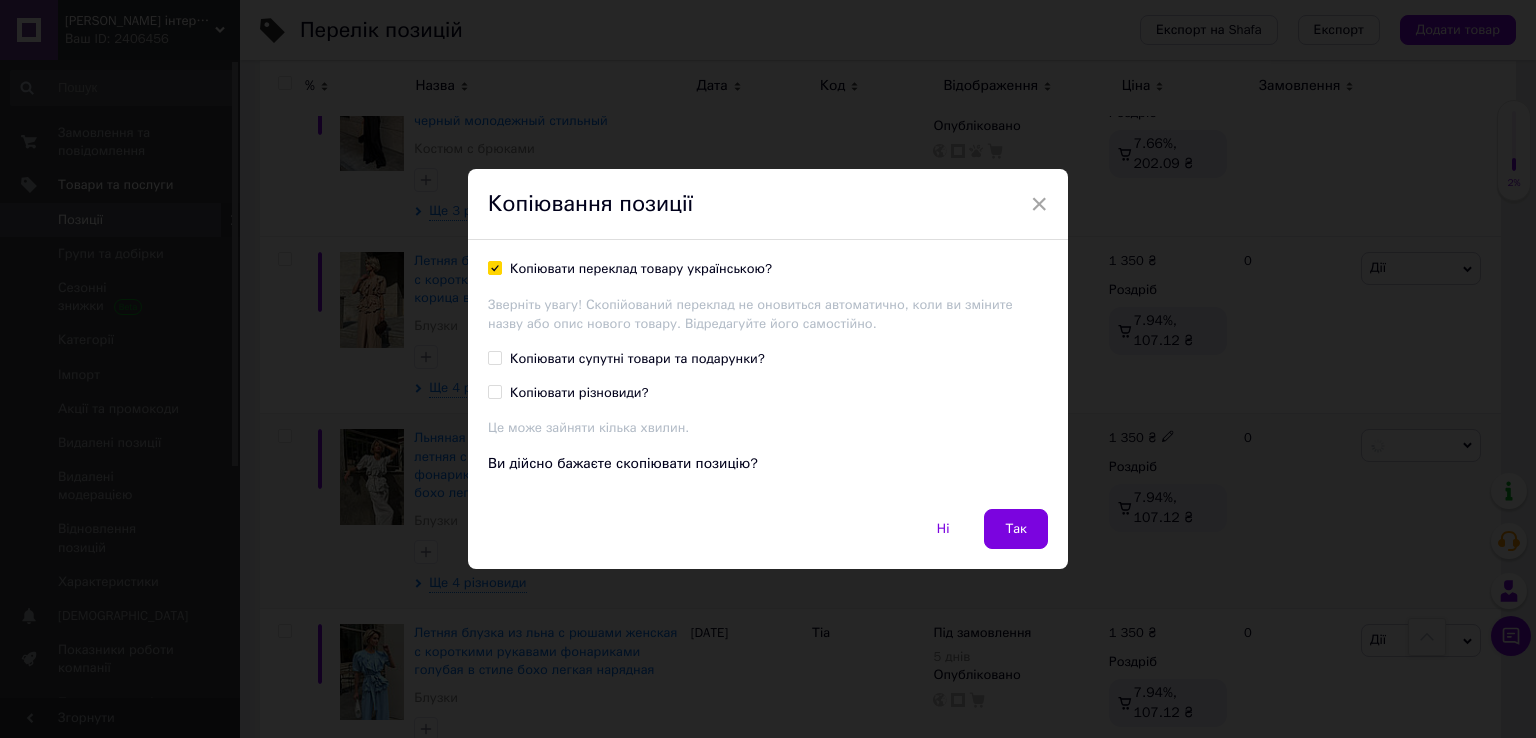 checkbox on "true" 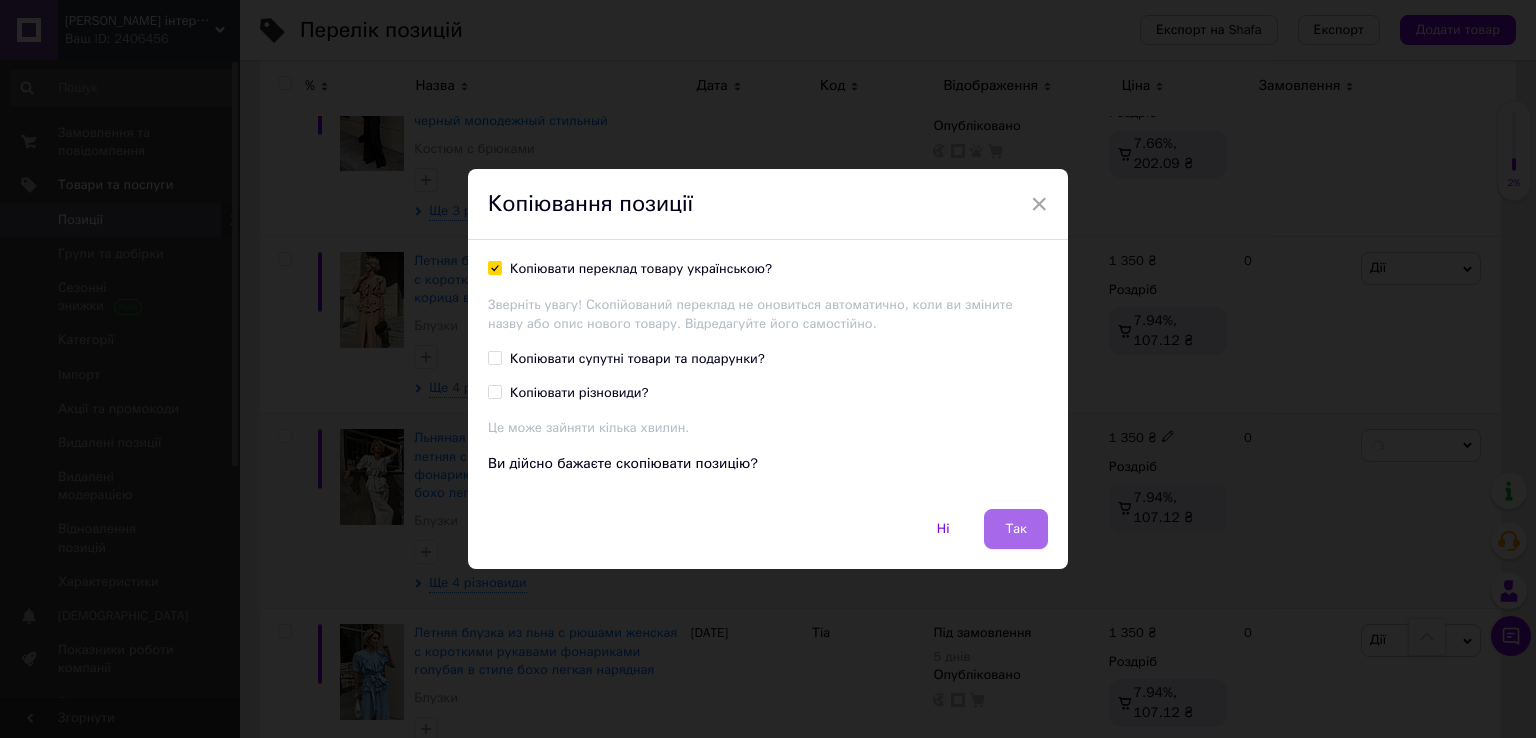 click on "Так" at bounding box center [1016, 529] 